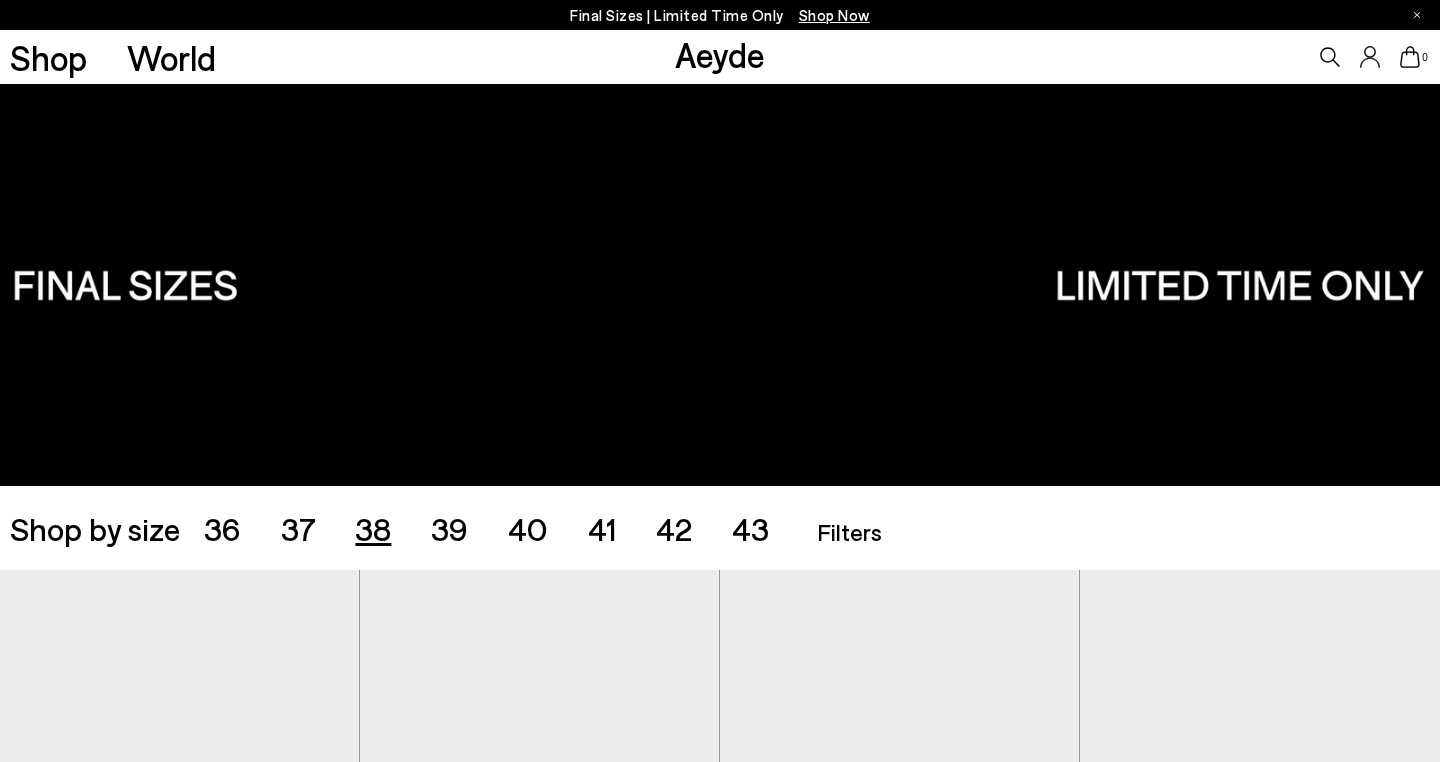 scroll, scrollTop: 0, scrollLeft: 0, axis: both 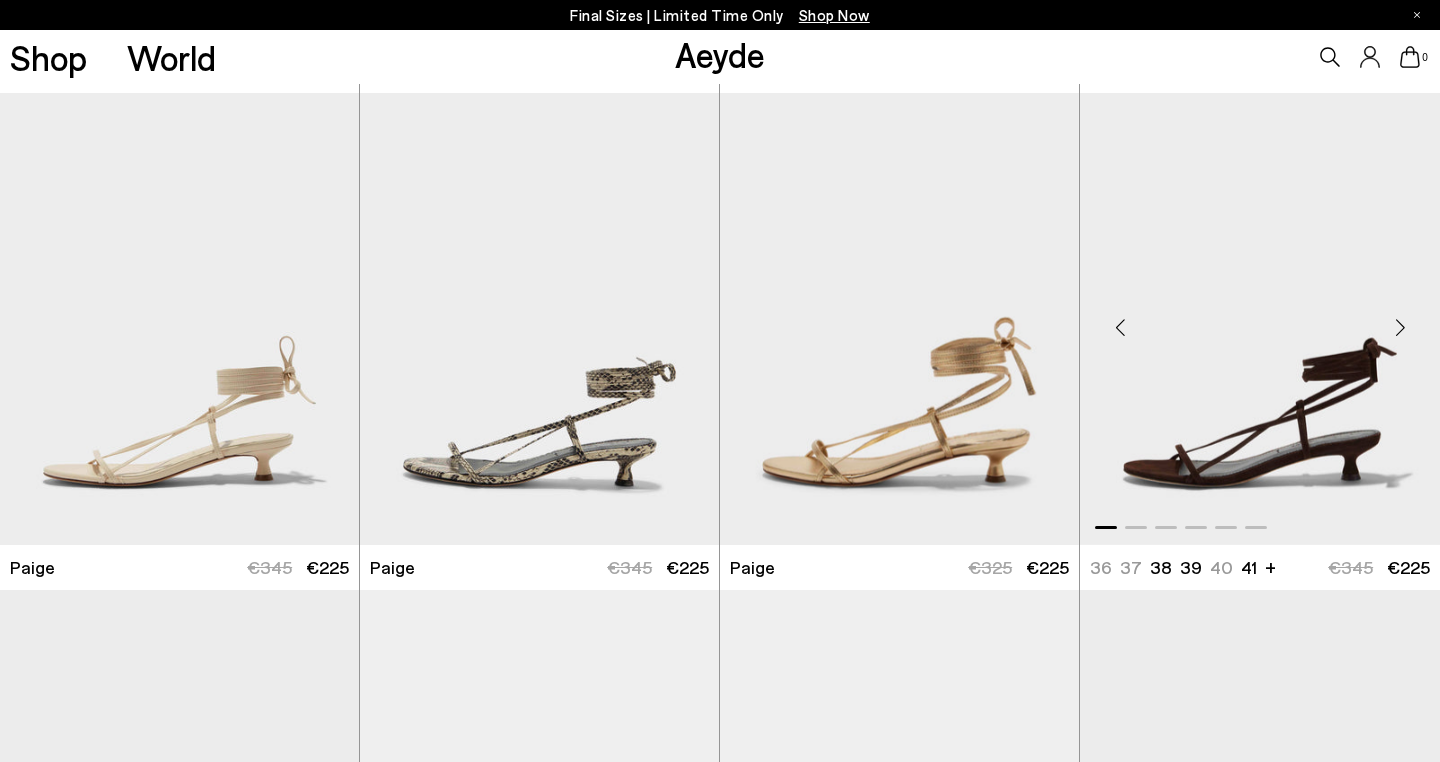 click at bounding box center [1400, 327] 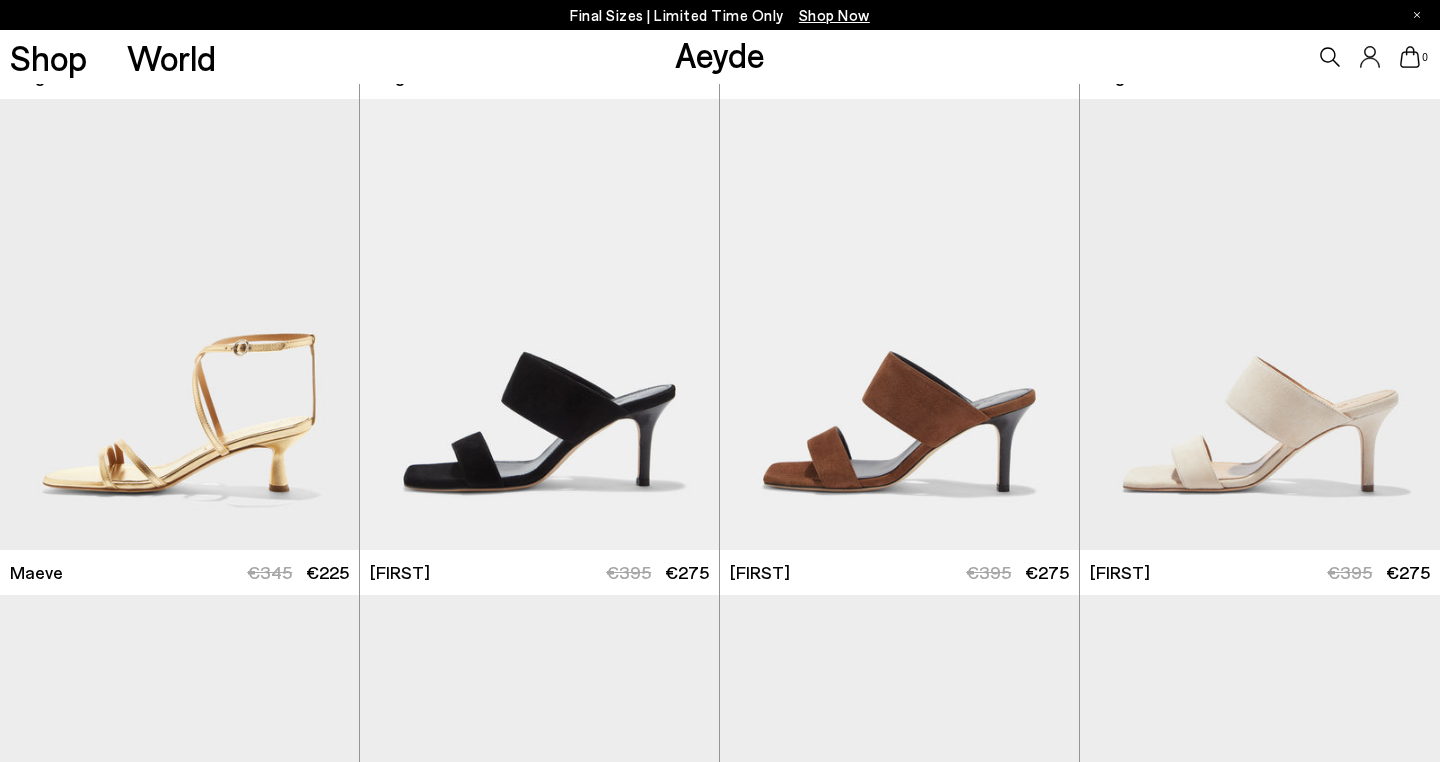 scroll, scrollTop: 3956, scrollLeft: 0, axis: vertical 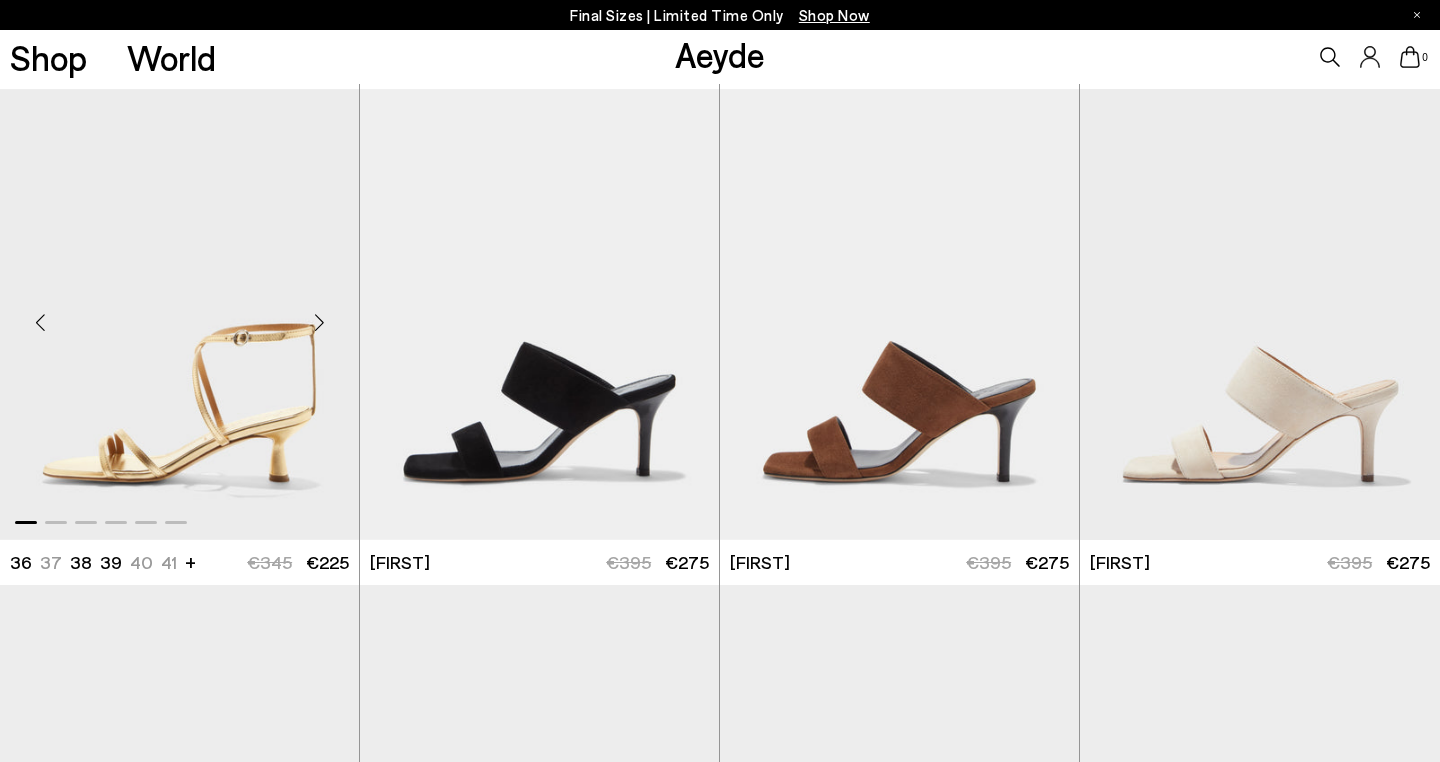 click at bounding box center [319, 323] 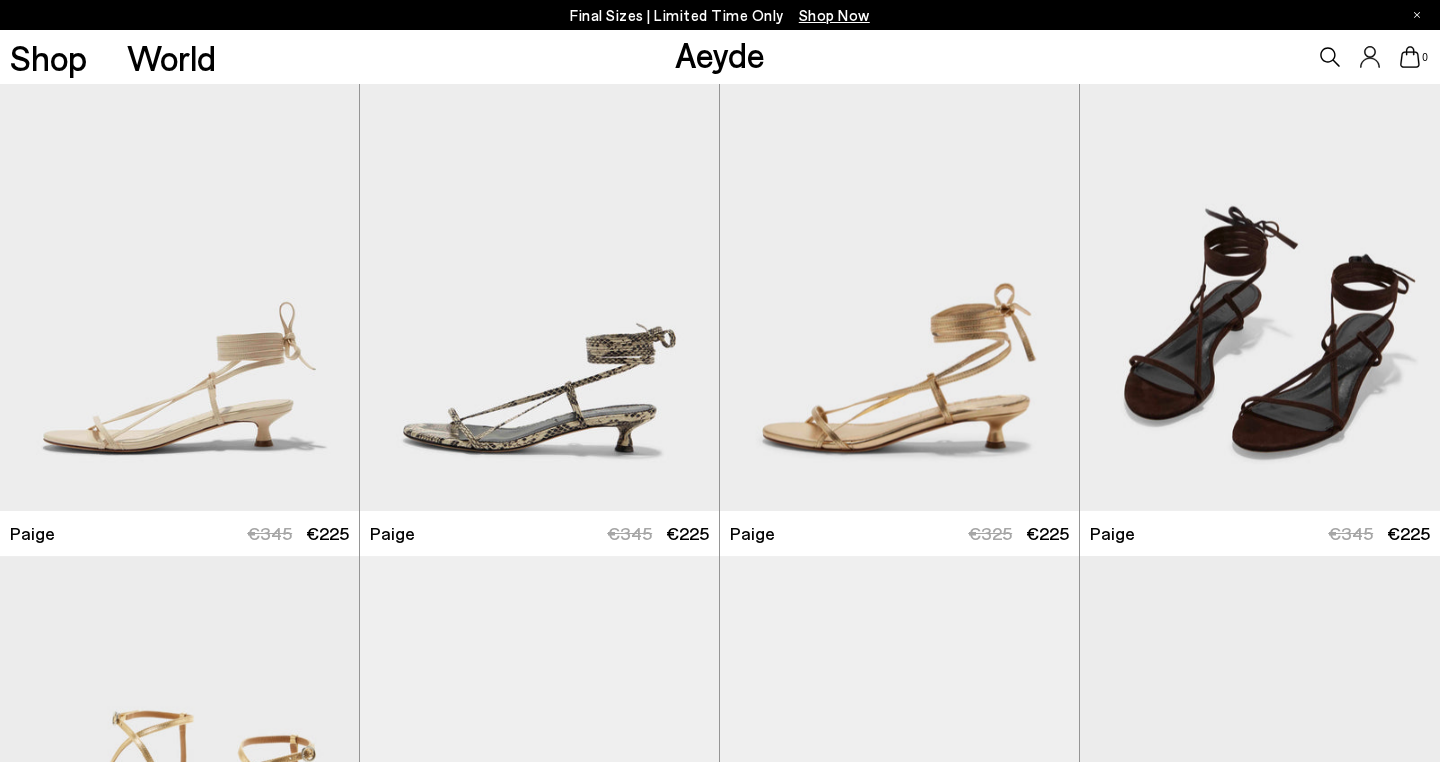 scroll, scrollTop: 3483, scrollLeft: 0, axis: vertical 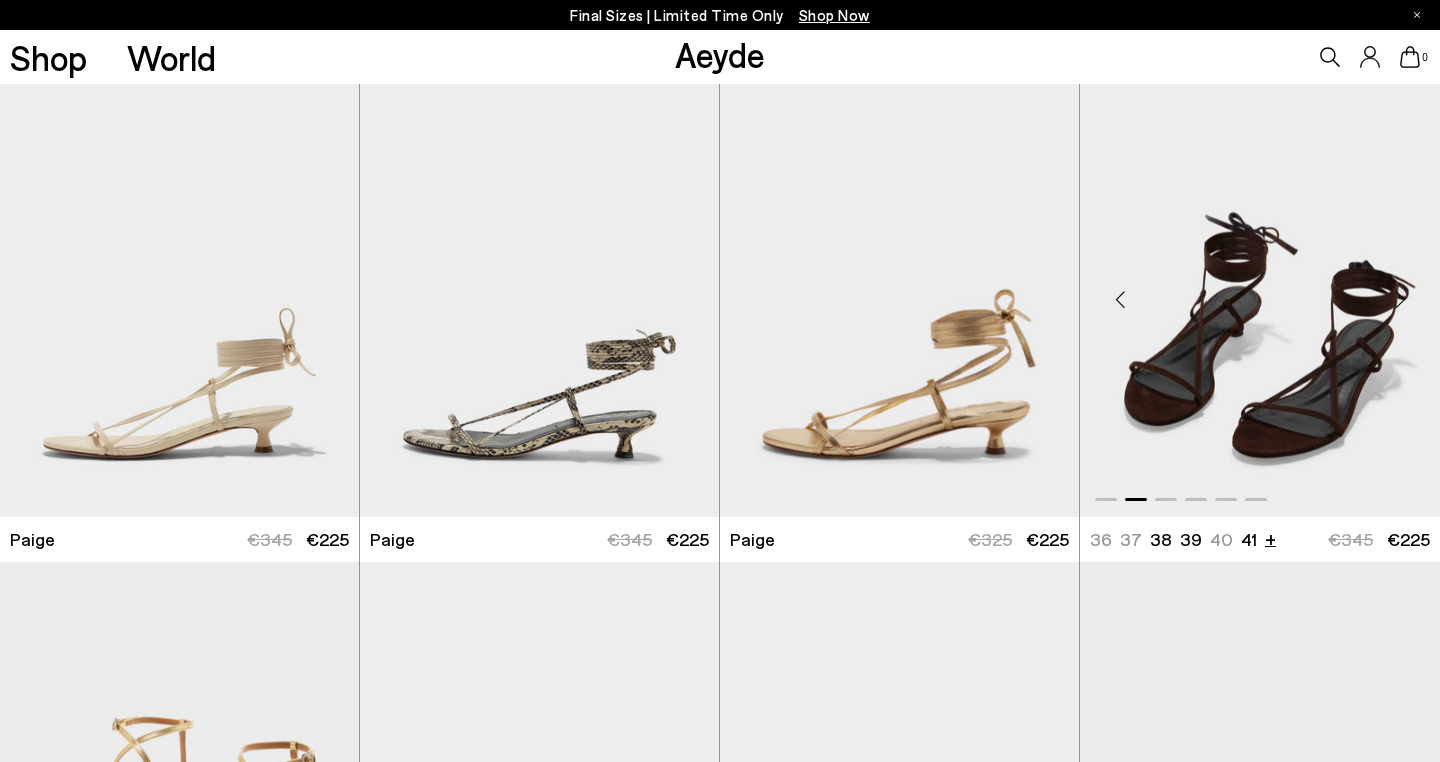 click on "+" at bounding box center [1270, 538] 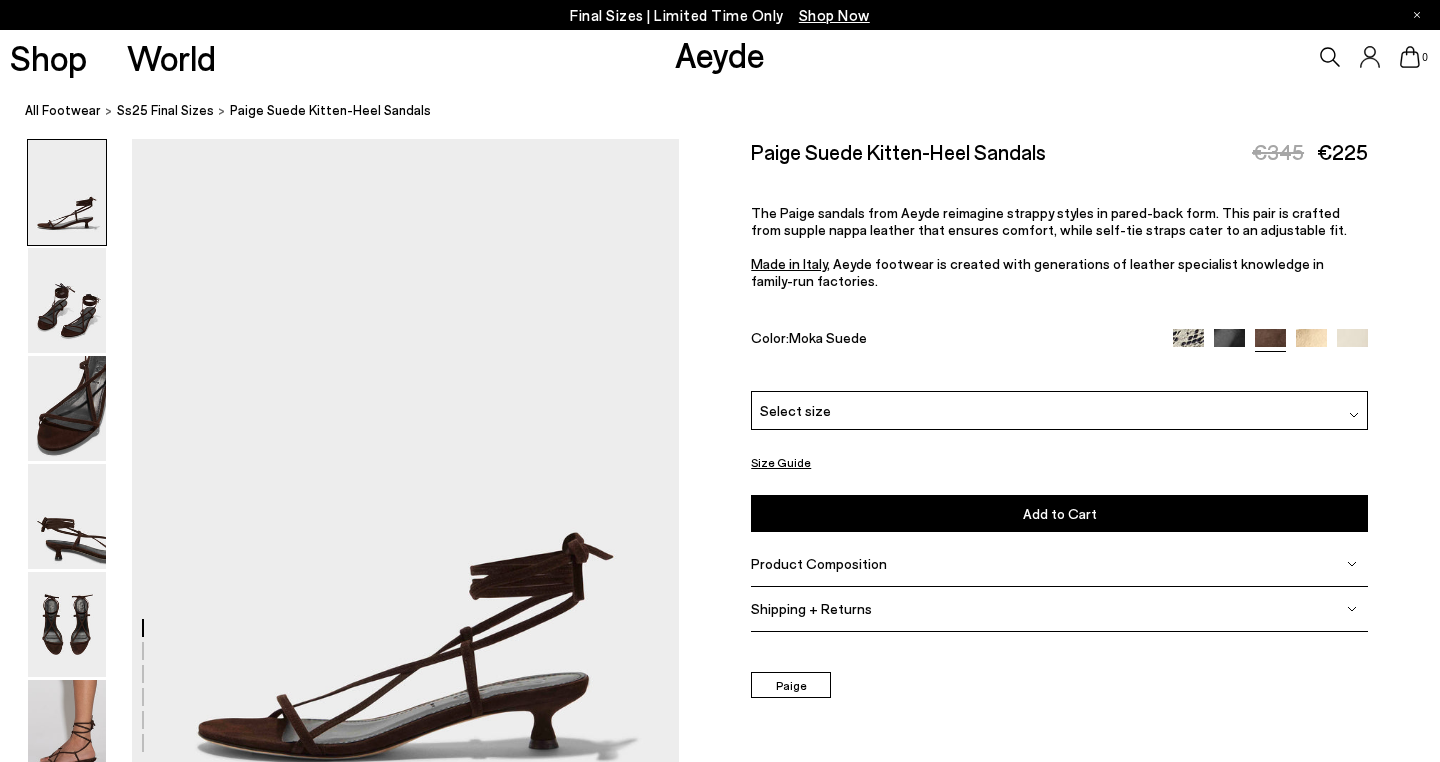 click on "Select size" at bounding box center (1059, 410) 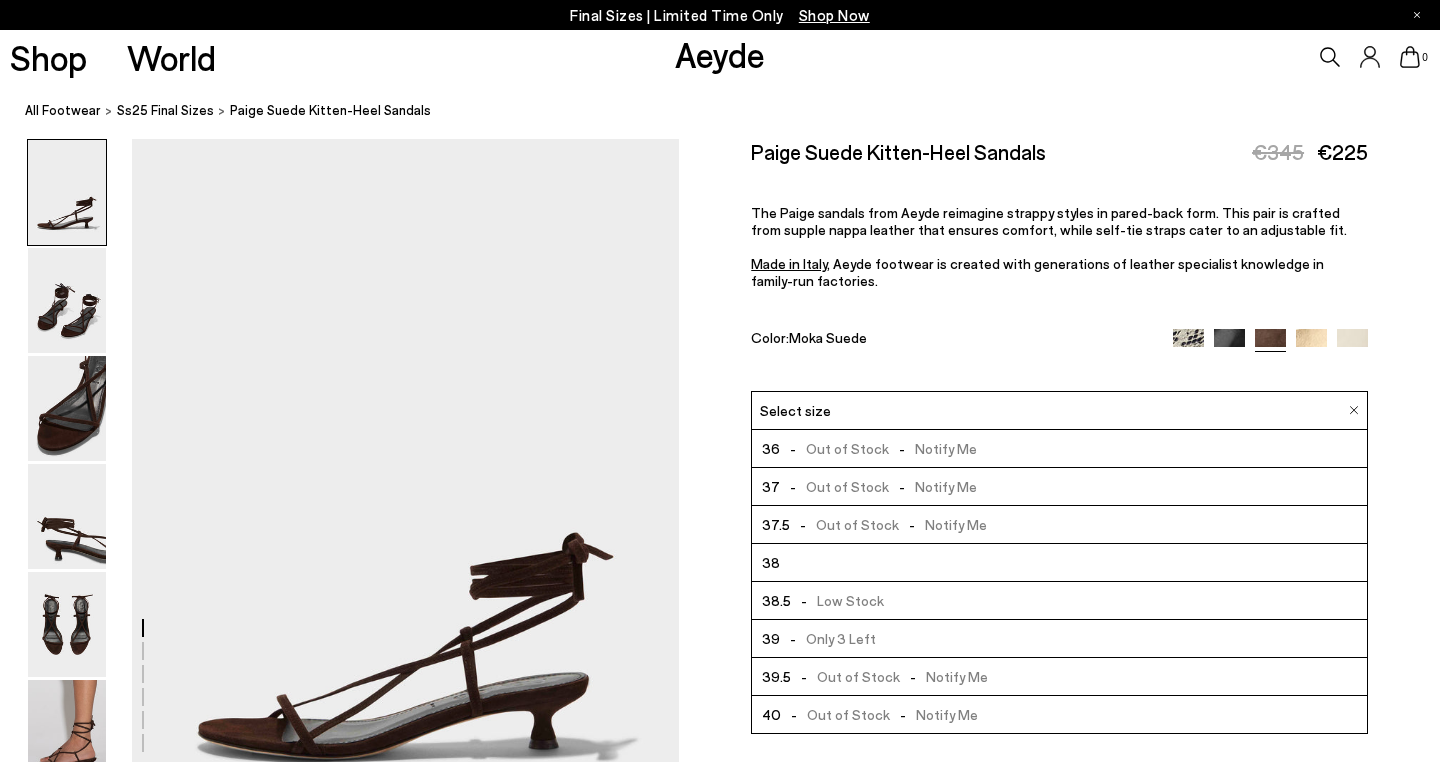 click on "Size Guide
Shoes
Belt
Our shoes come in European sizing. The easiest way to measure your foot is to stand on a sheet of paper, border your foot with a pen and measure the length between your heel and your longest toe. Please reference our size guide below:
EU
UK US ** **" at bounding box center [1059, 429] 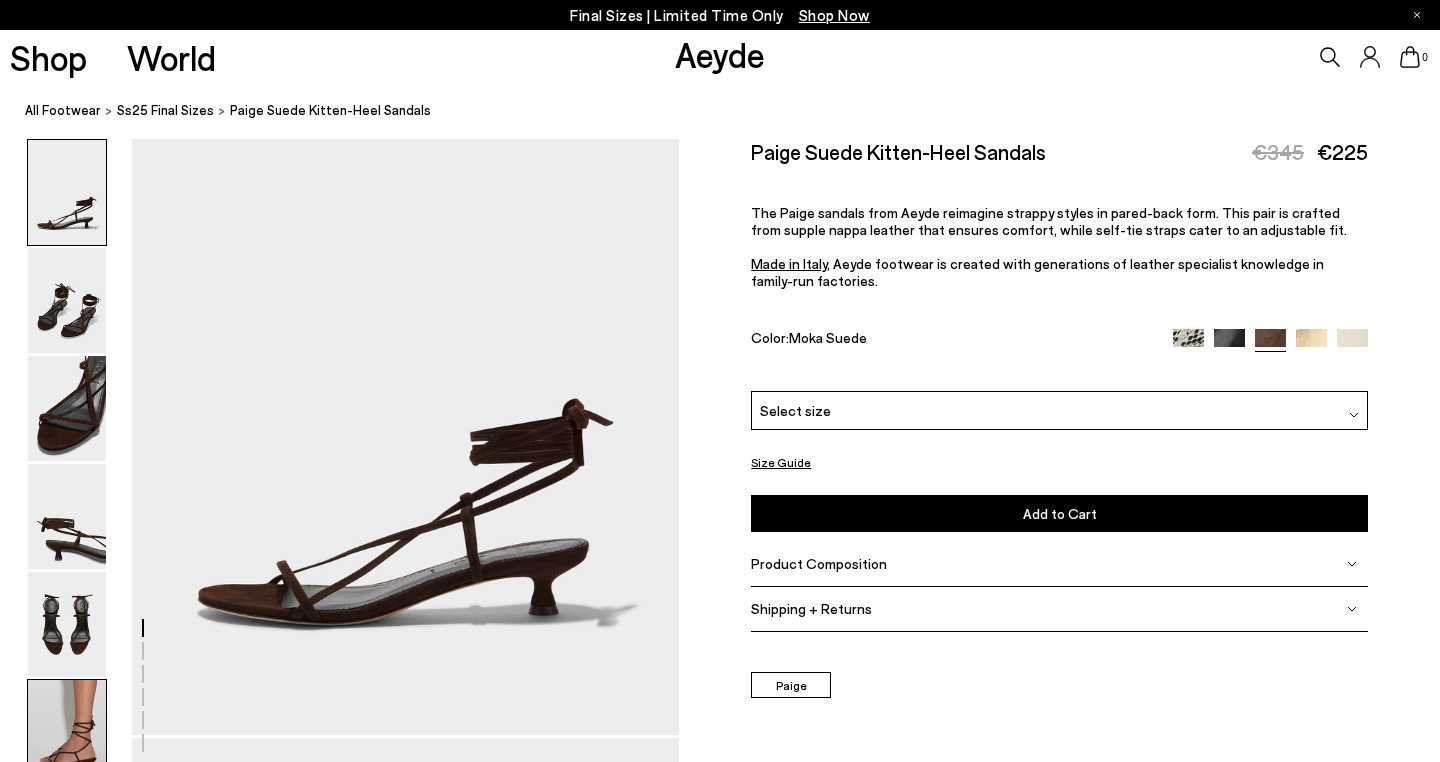 click at bounding box center (67, 732) 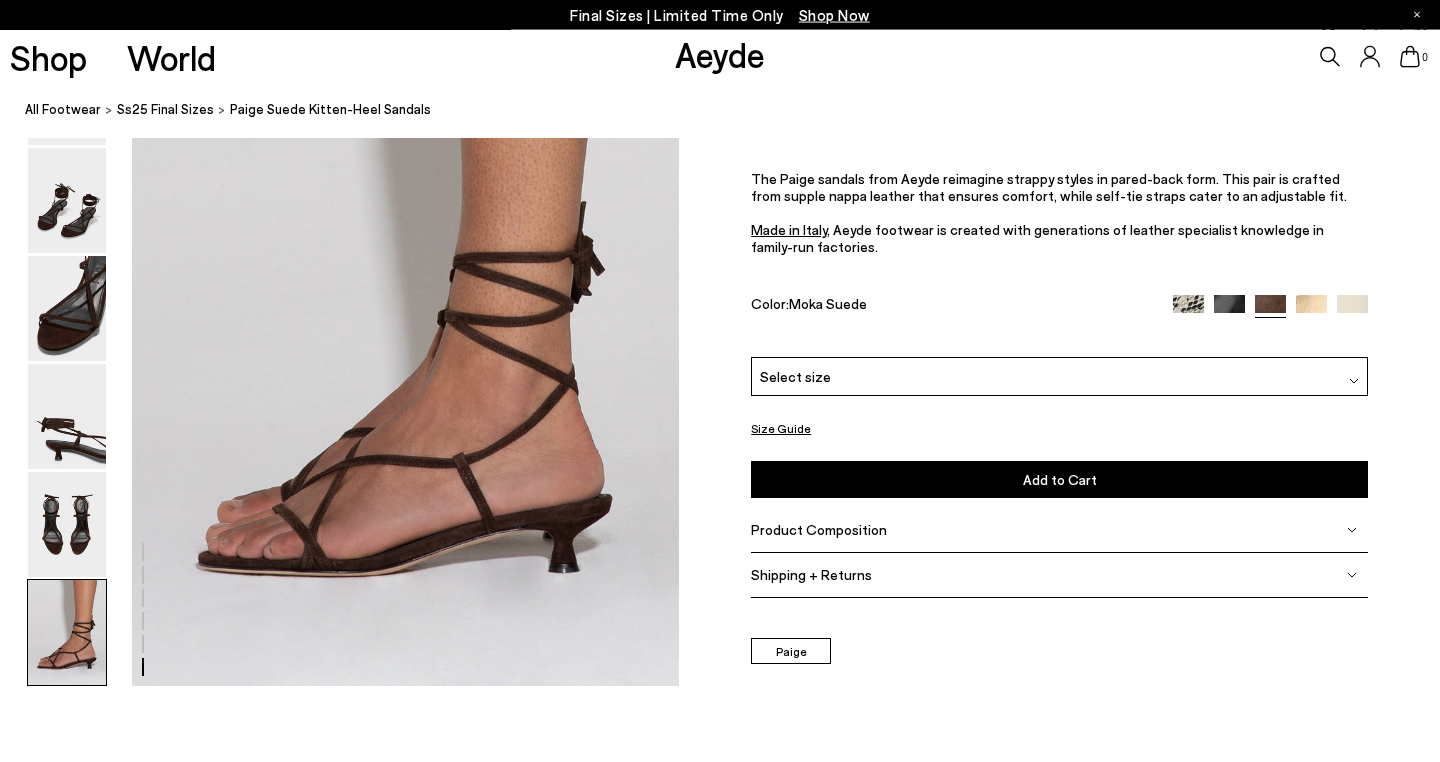 scroll, scrollTop: 3843, scrollLeft: 0, axis: vertical 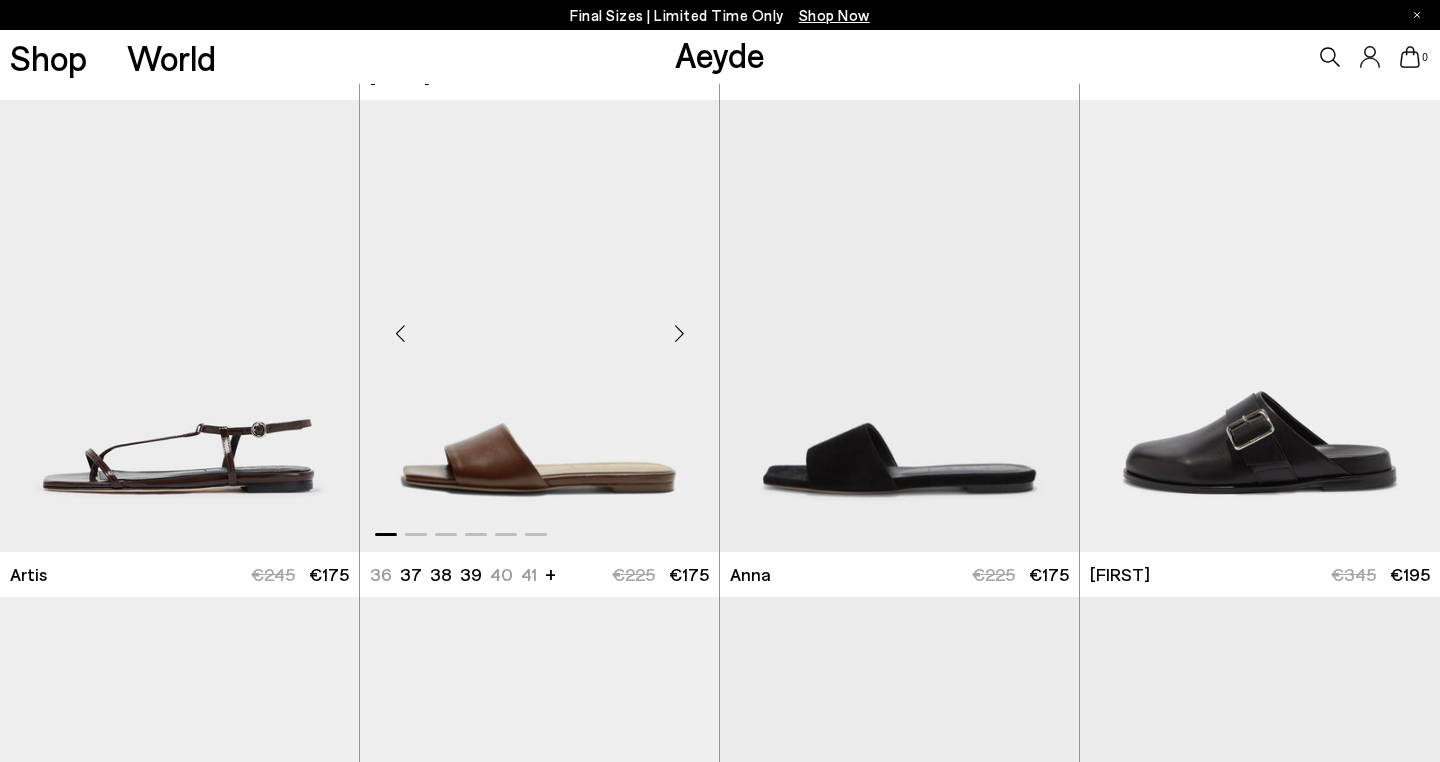 click at bounding box center [679, 334] 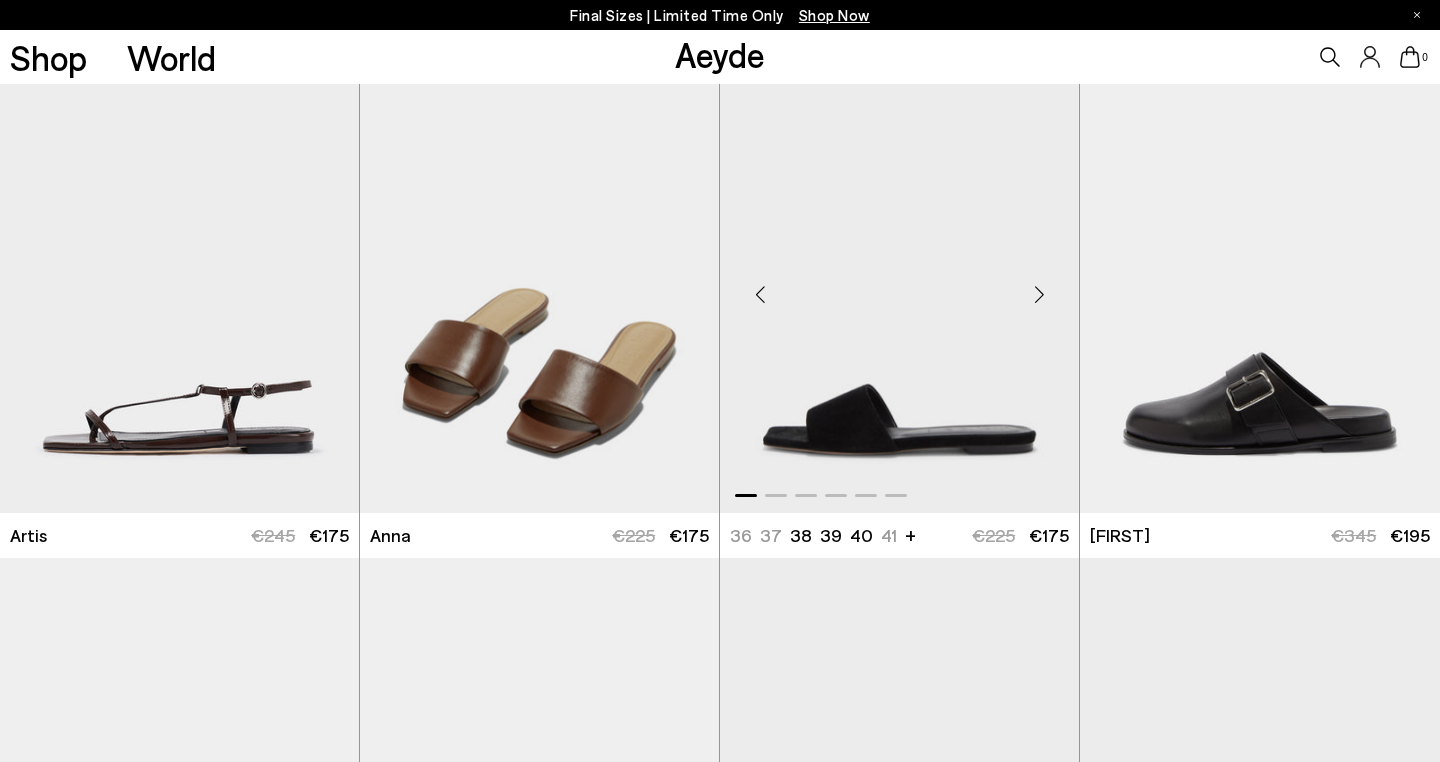 scroll, scrollTop: 6964, scrollLeft: 0, axis: vertical 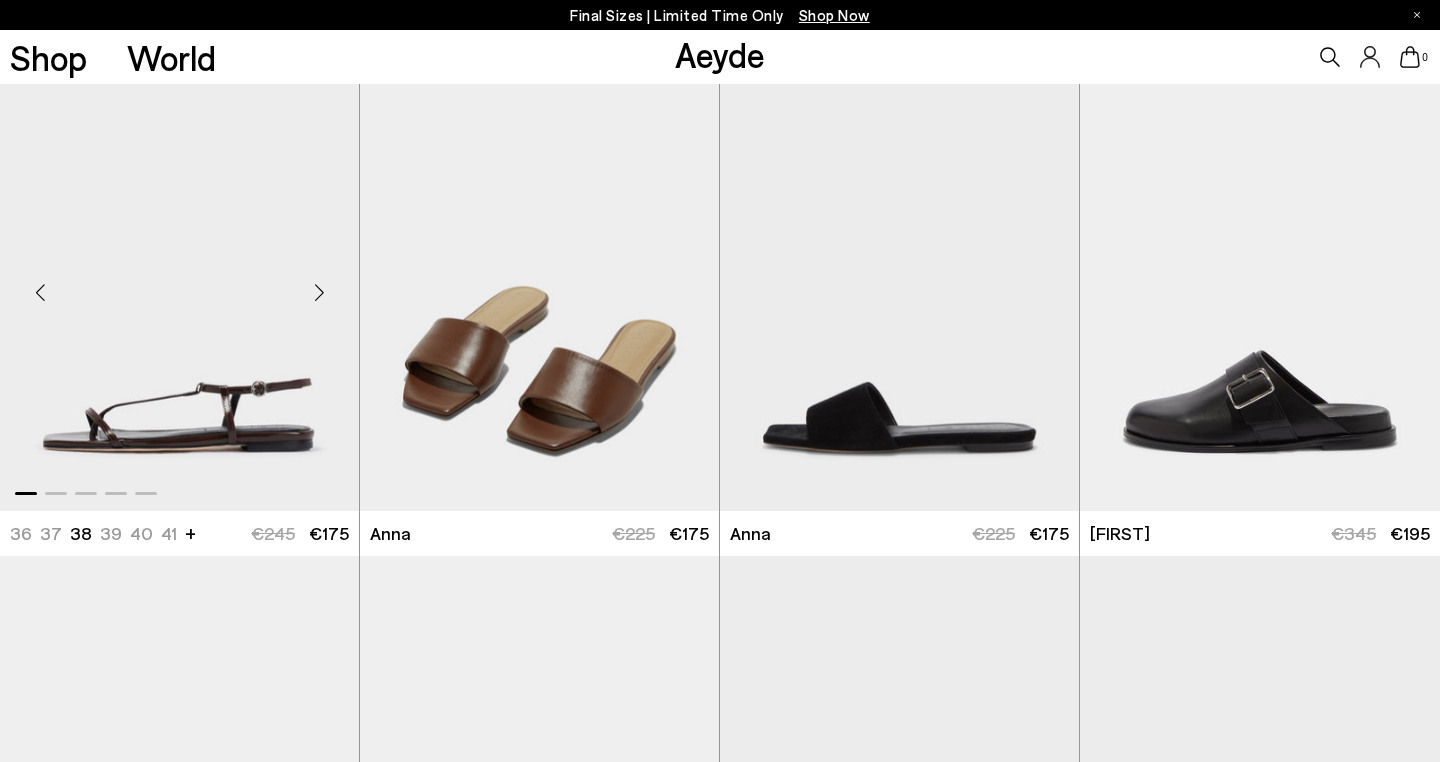 click at bounding box center [319, 293] 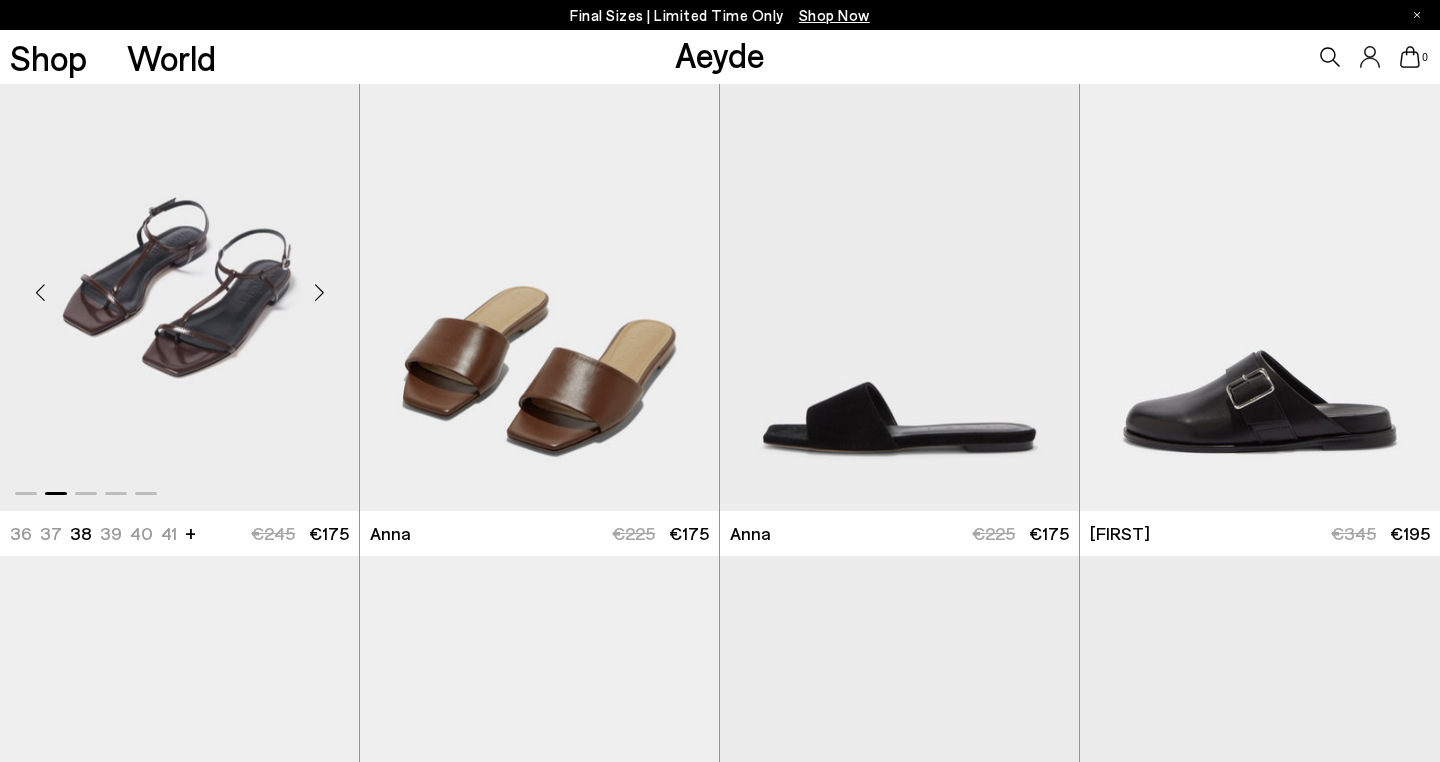 click at bounding box center [319, 293] 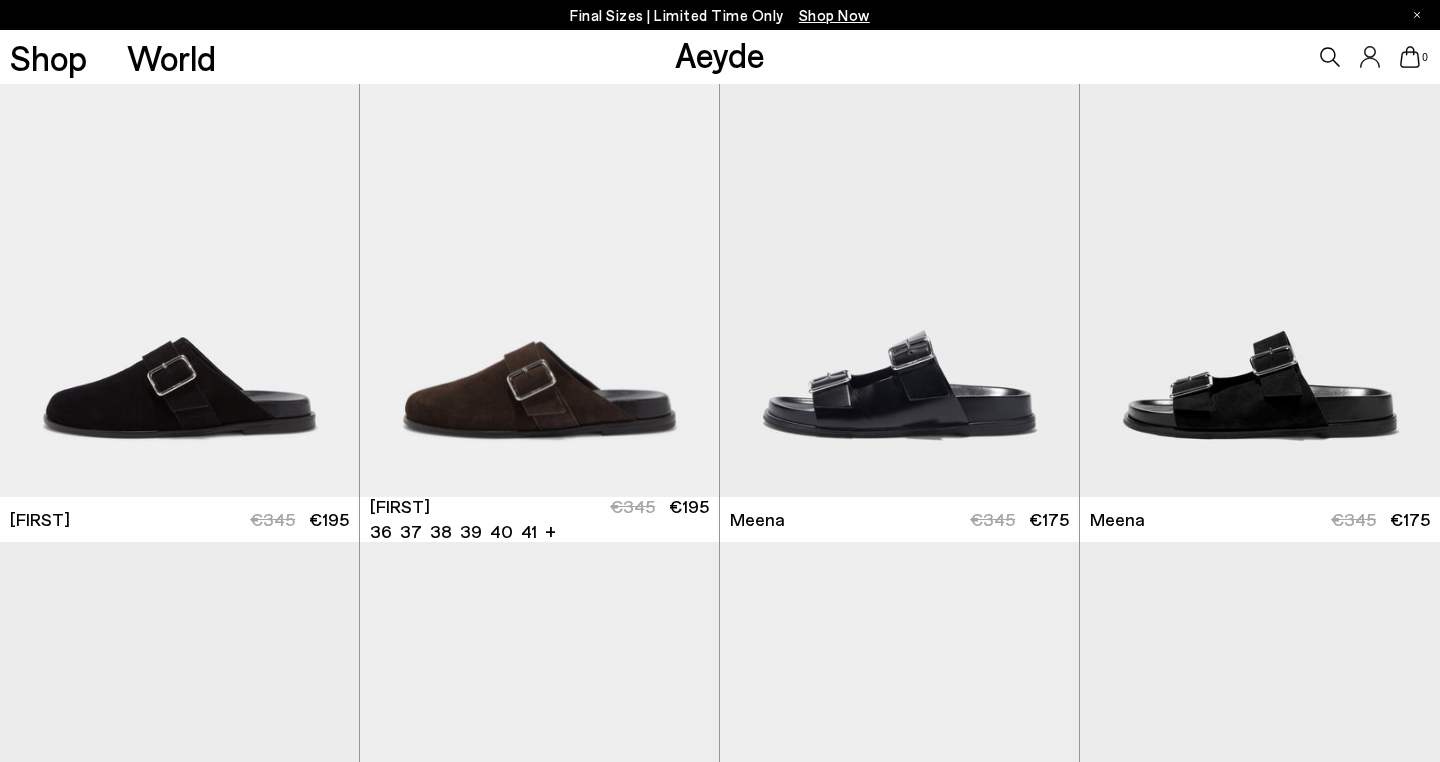 scroll, scrollTop: 7476, scrollLeft: 0, axis: vertical 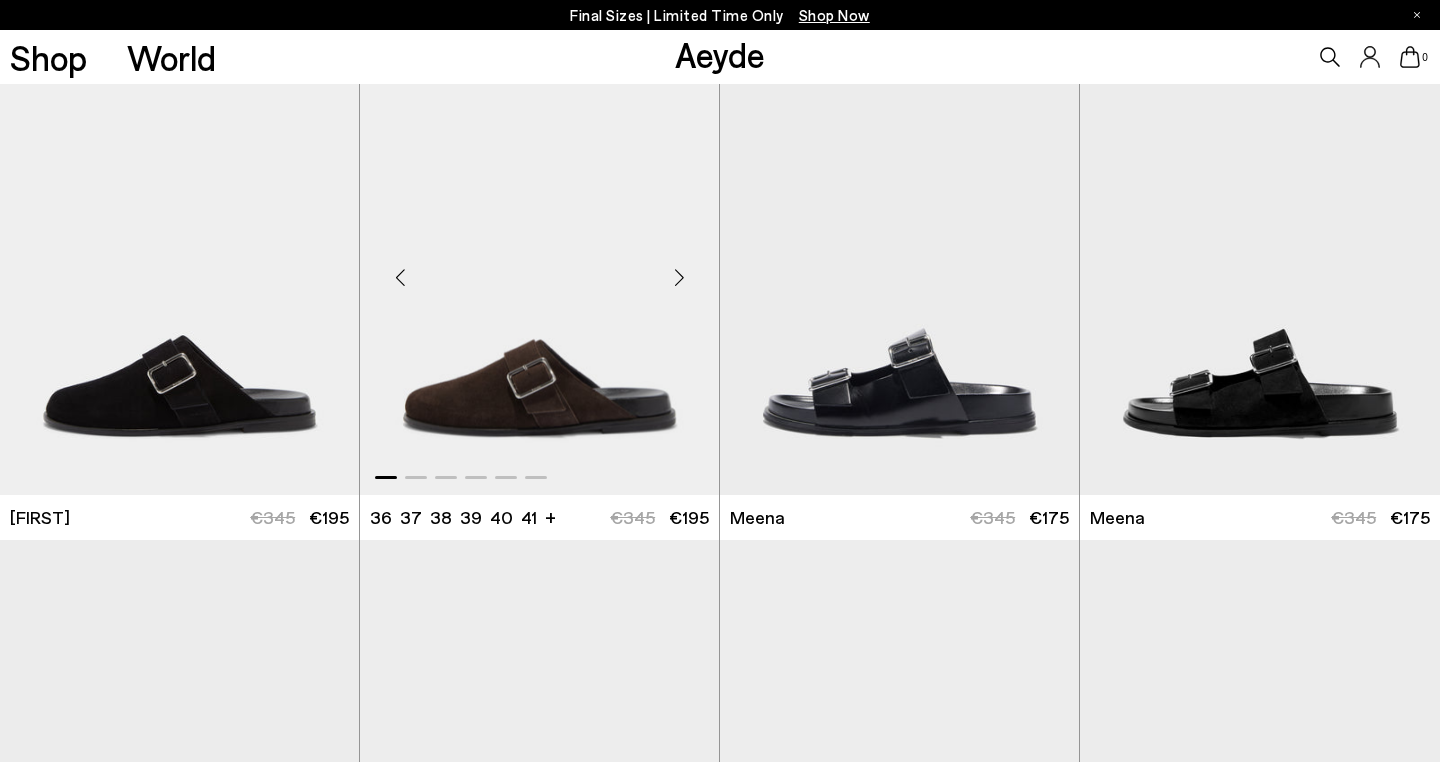 click at bounding box center (679, 277) 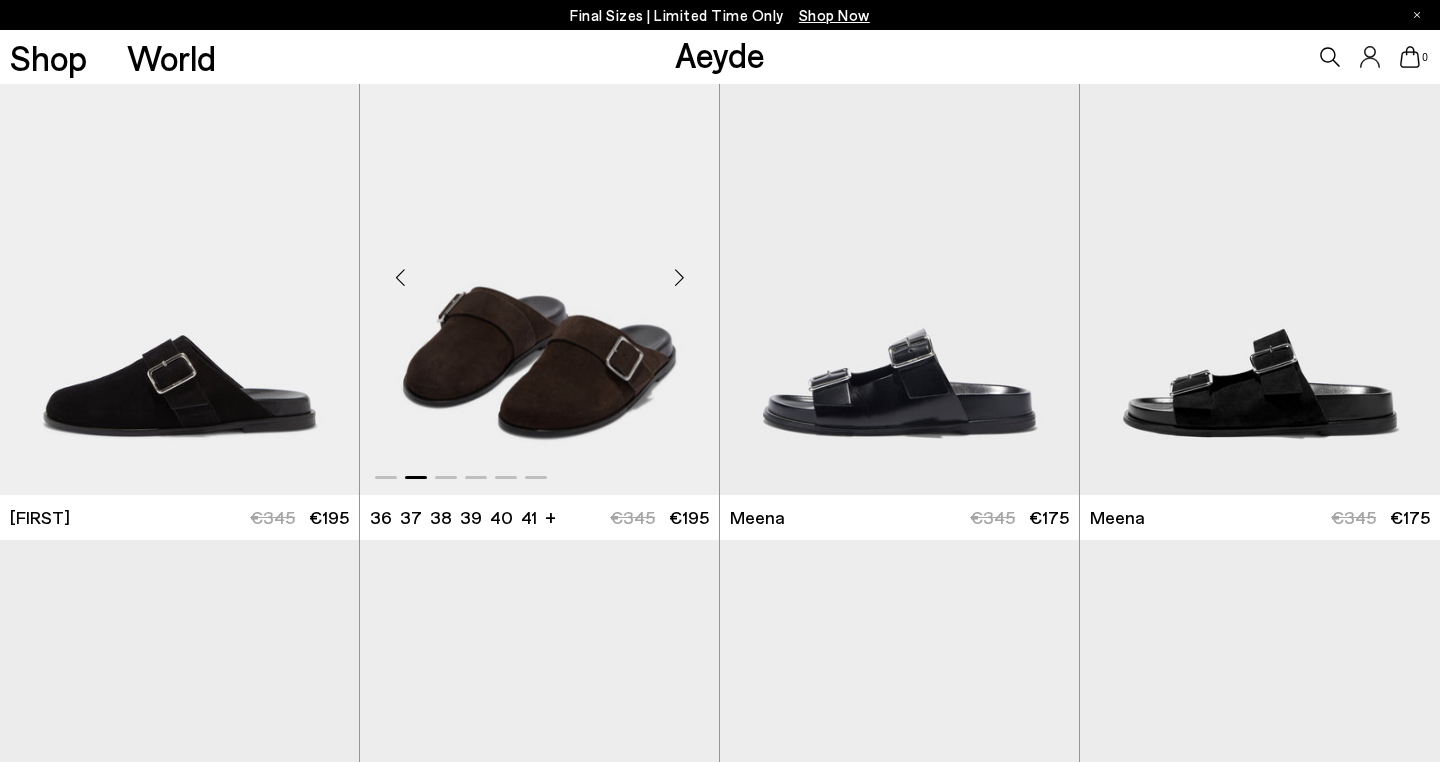 click at bounding box center (679, 277) 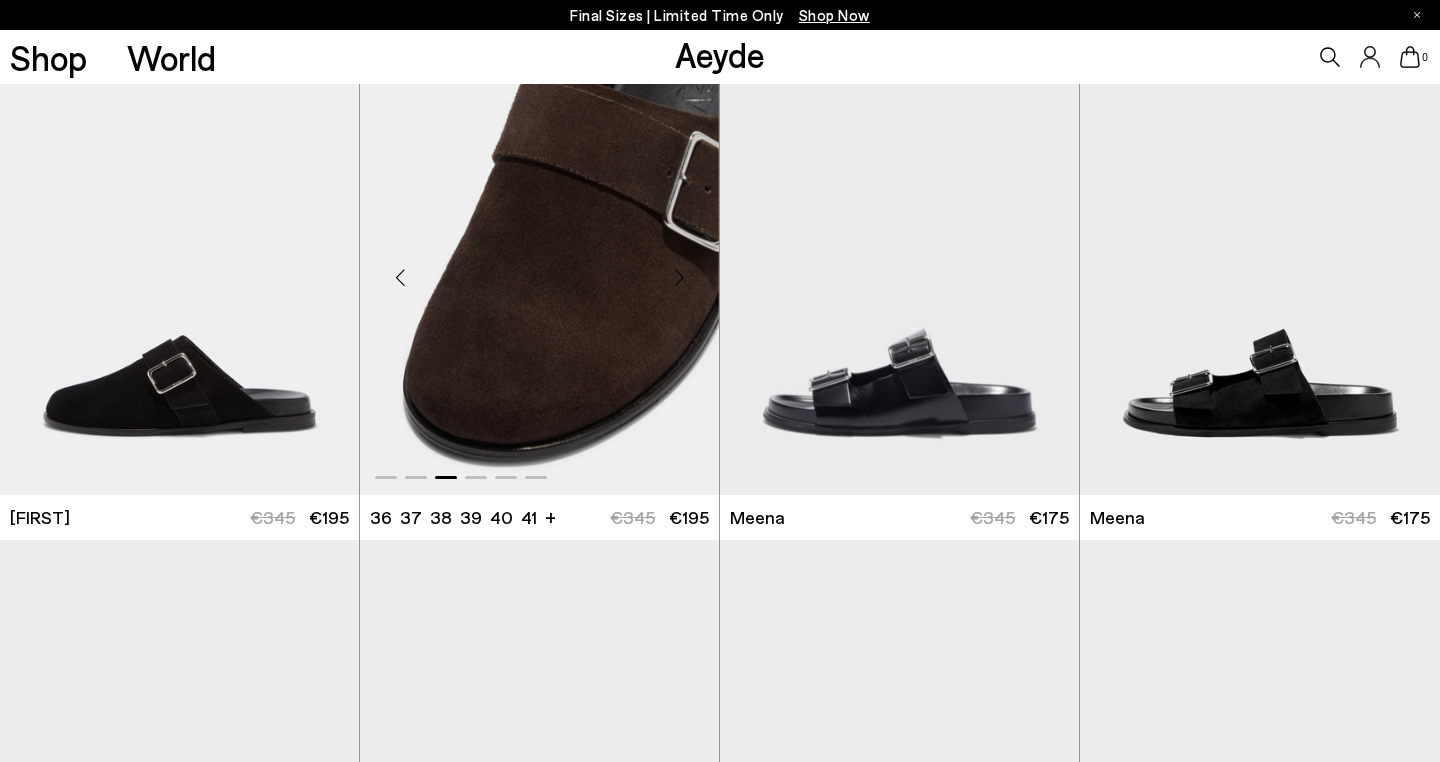 click at bounding box center (679, 277) 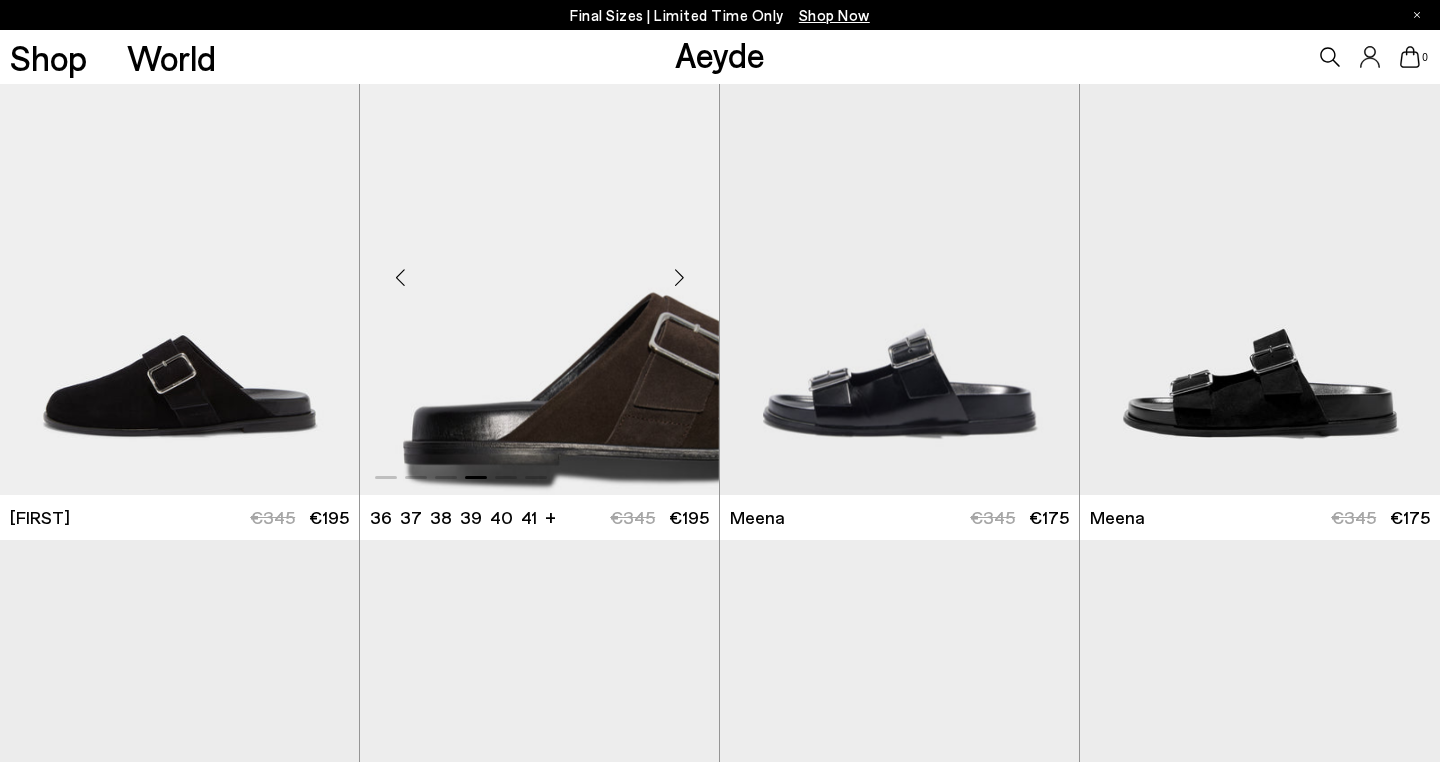 click at bounding box center (679, 277) 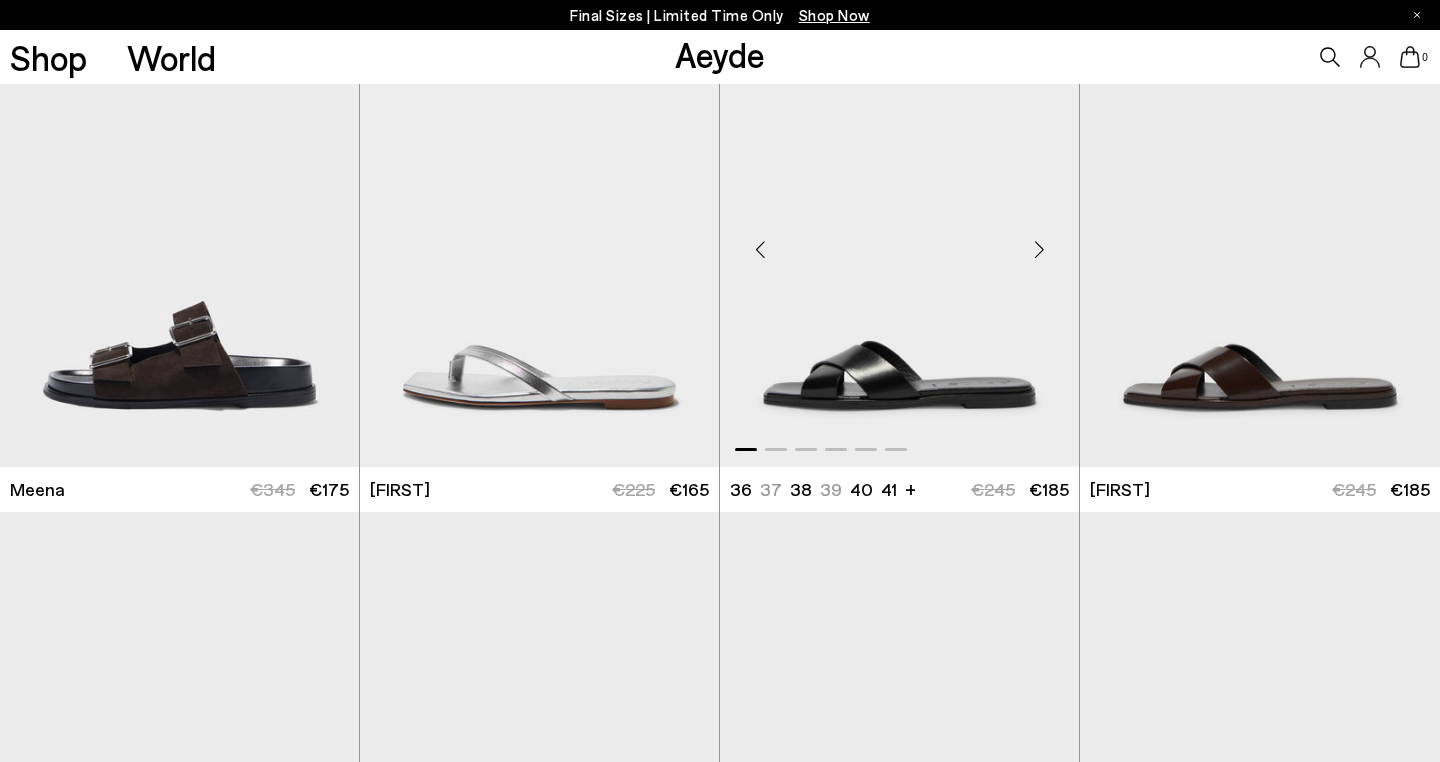scroll, scrollTop: 8002, scrollLeft: 0, axis: vertical 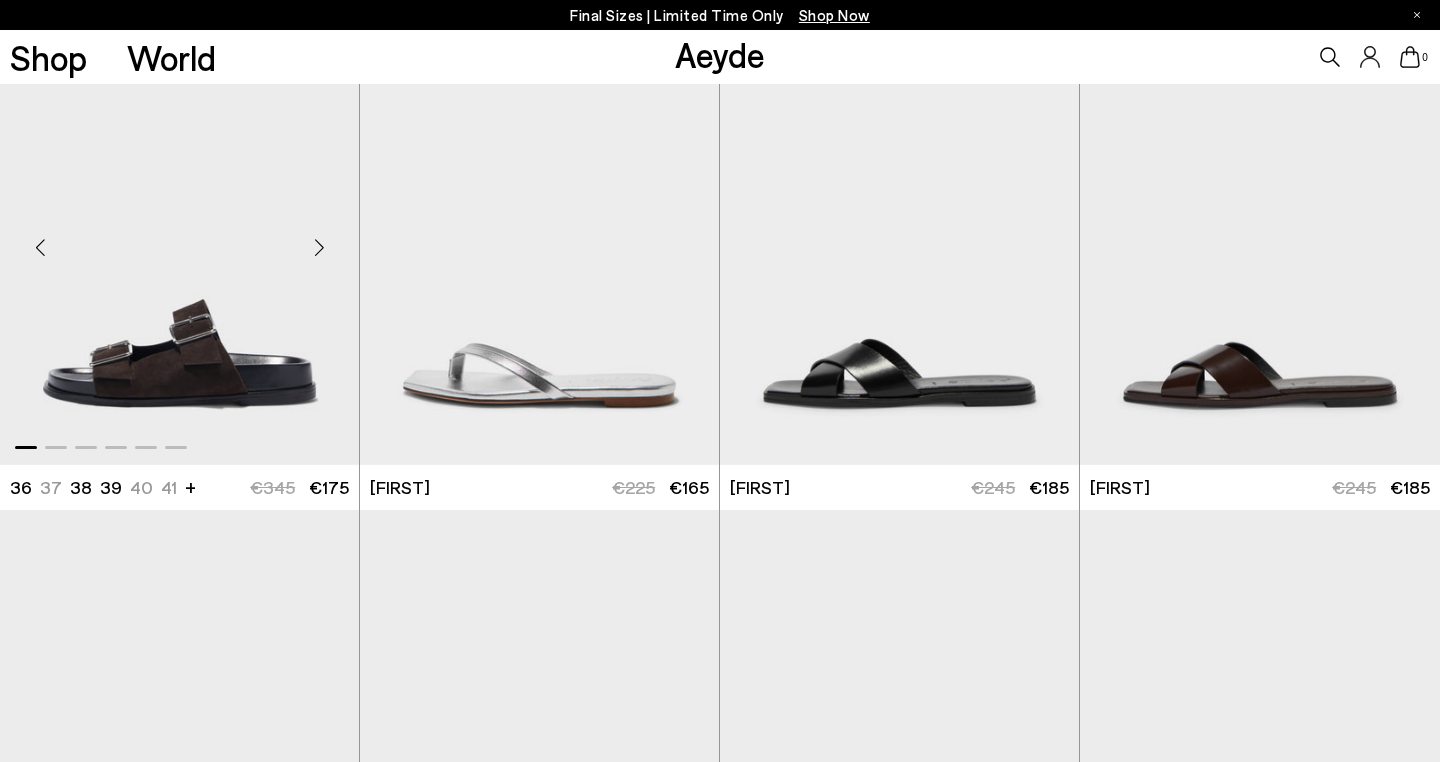 click at bounding box center (319, 248) 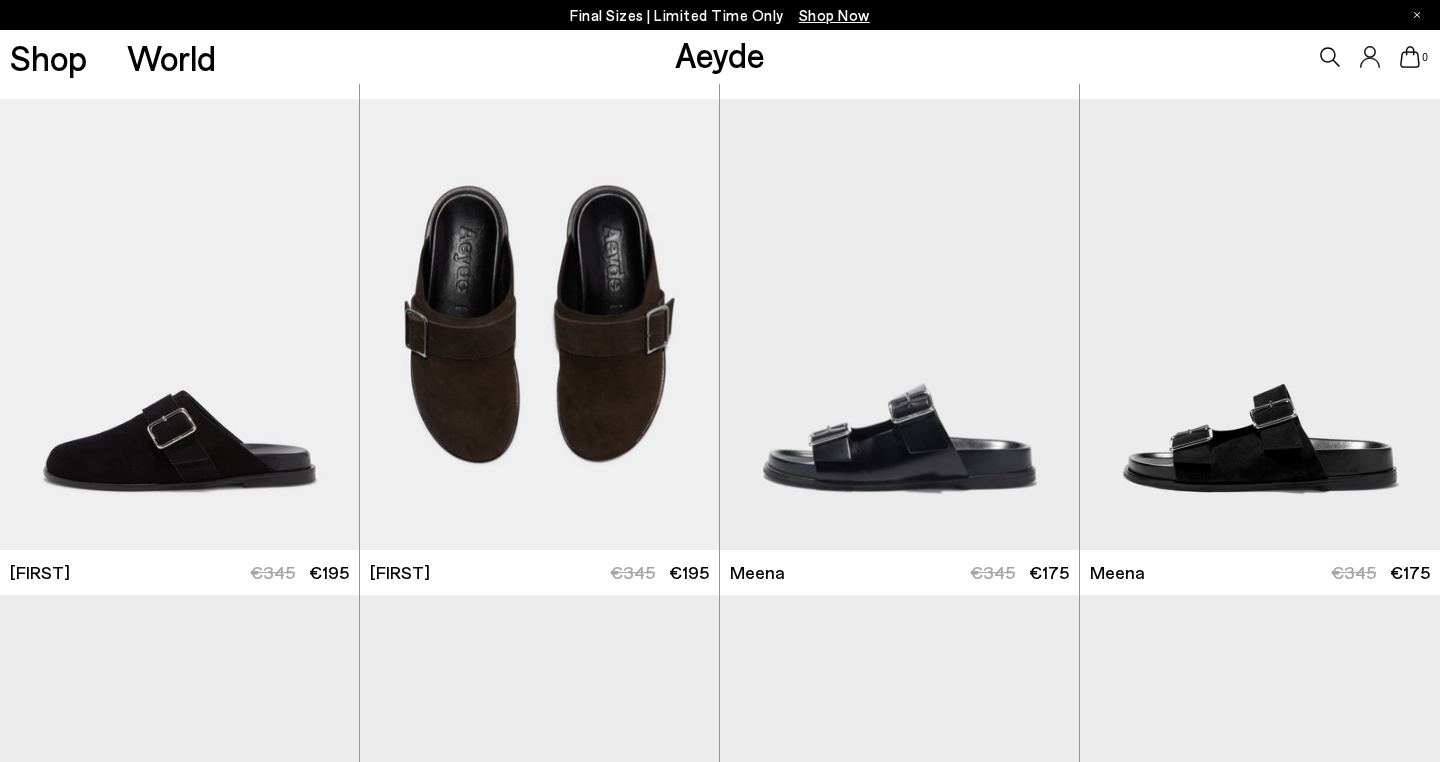 scroll, scrollTop: 7420, scrollLeft: 0, axis: vertical 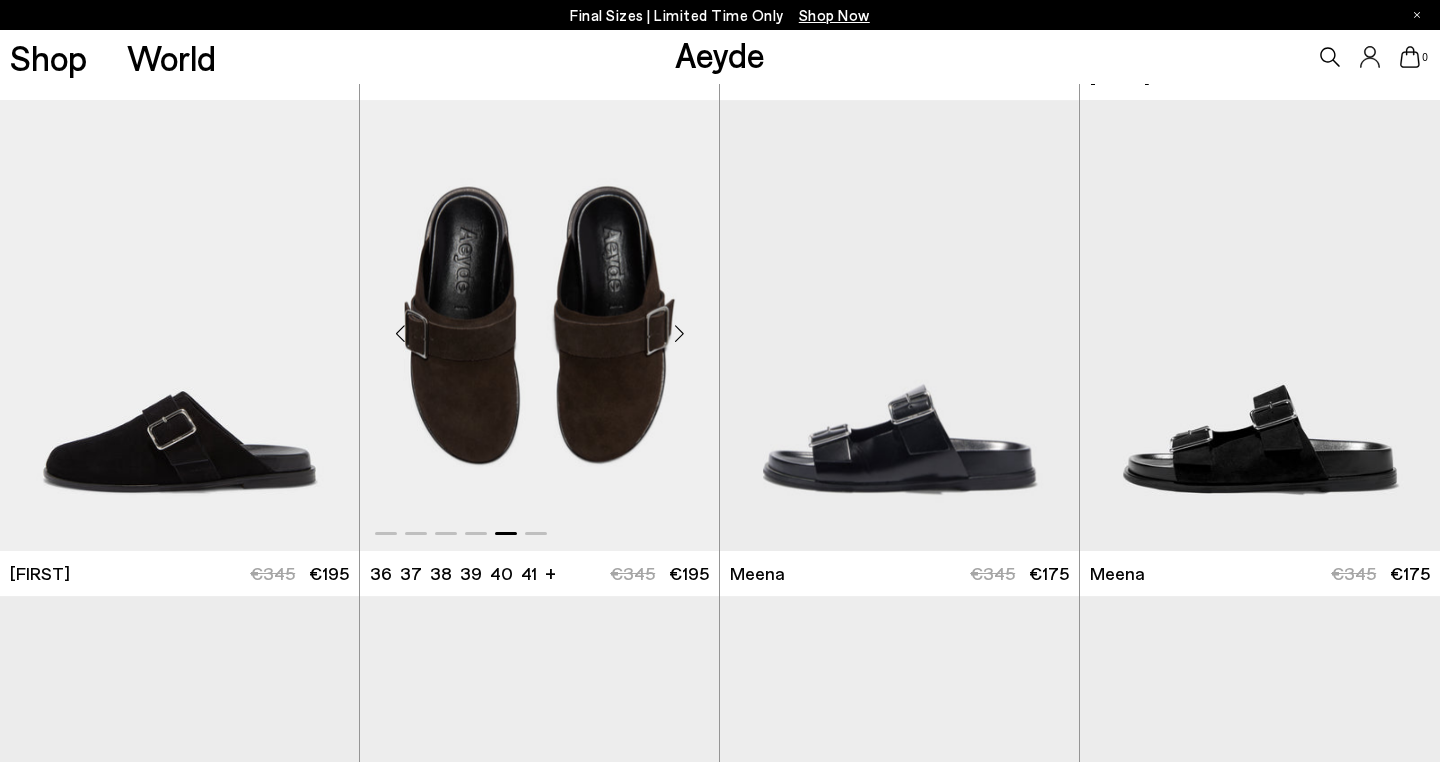 click at bounding box center (679, 333) 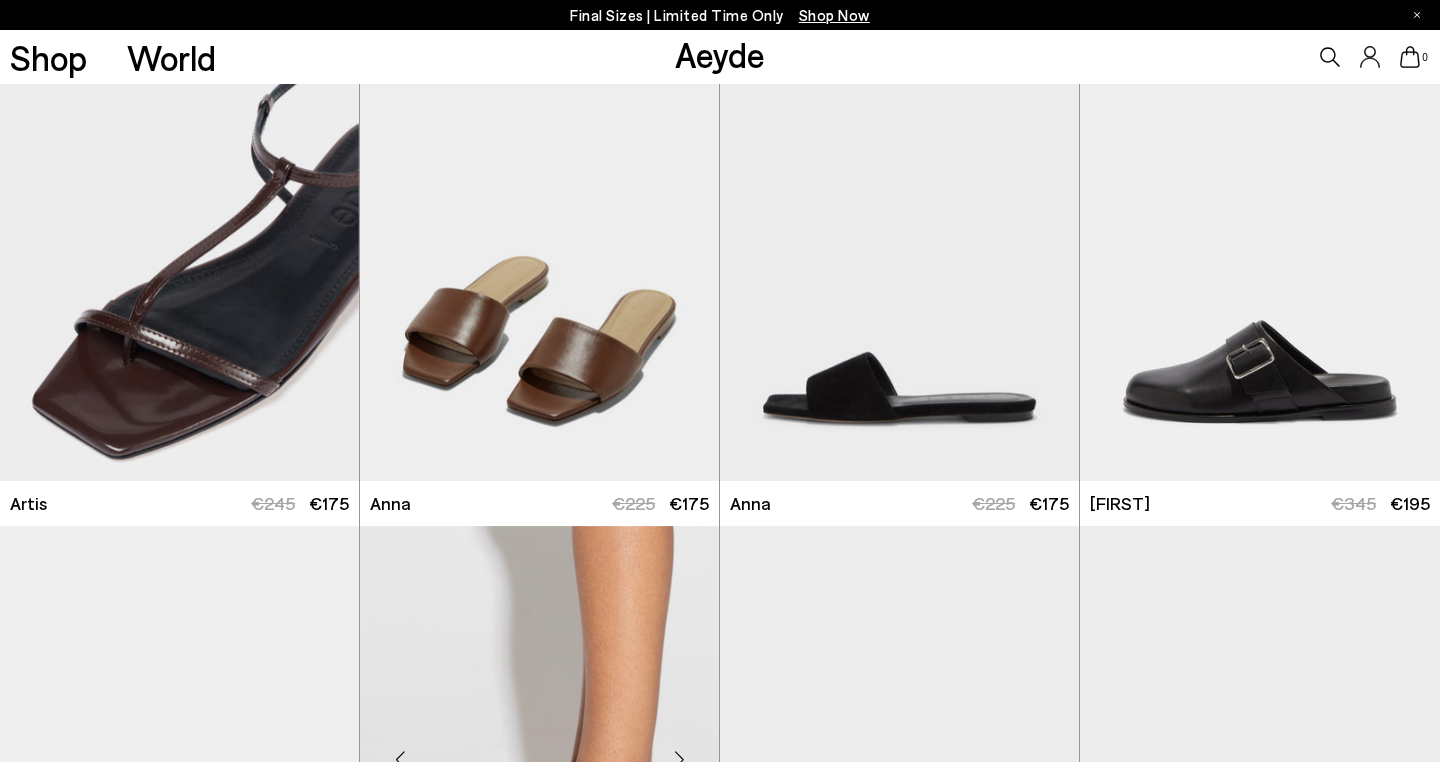 scroll, scrollTop: 6993, scrollLeft: 0, axis: vertical 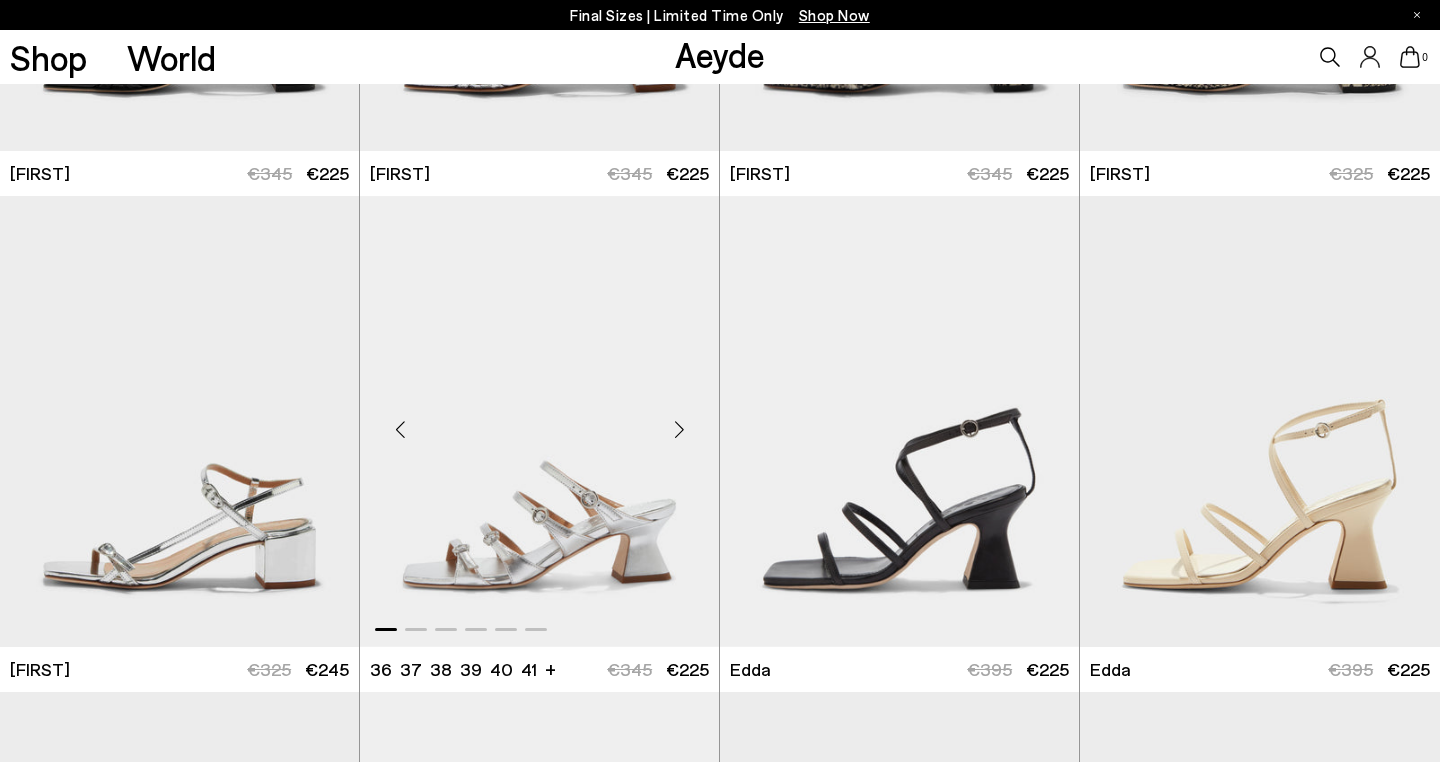 click at bounding box center [679, 429] 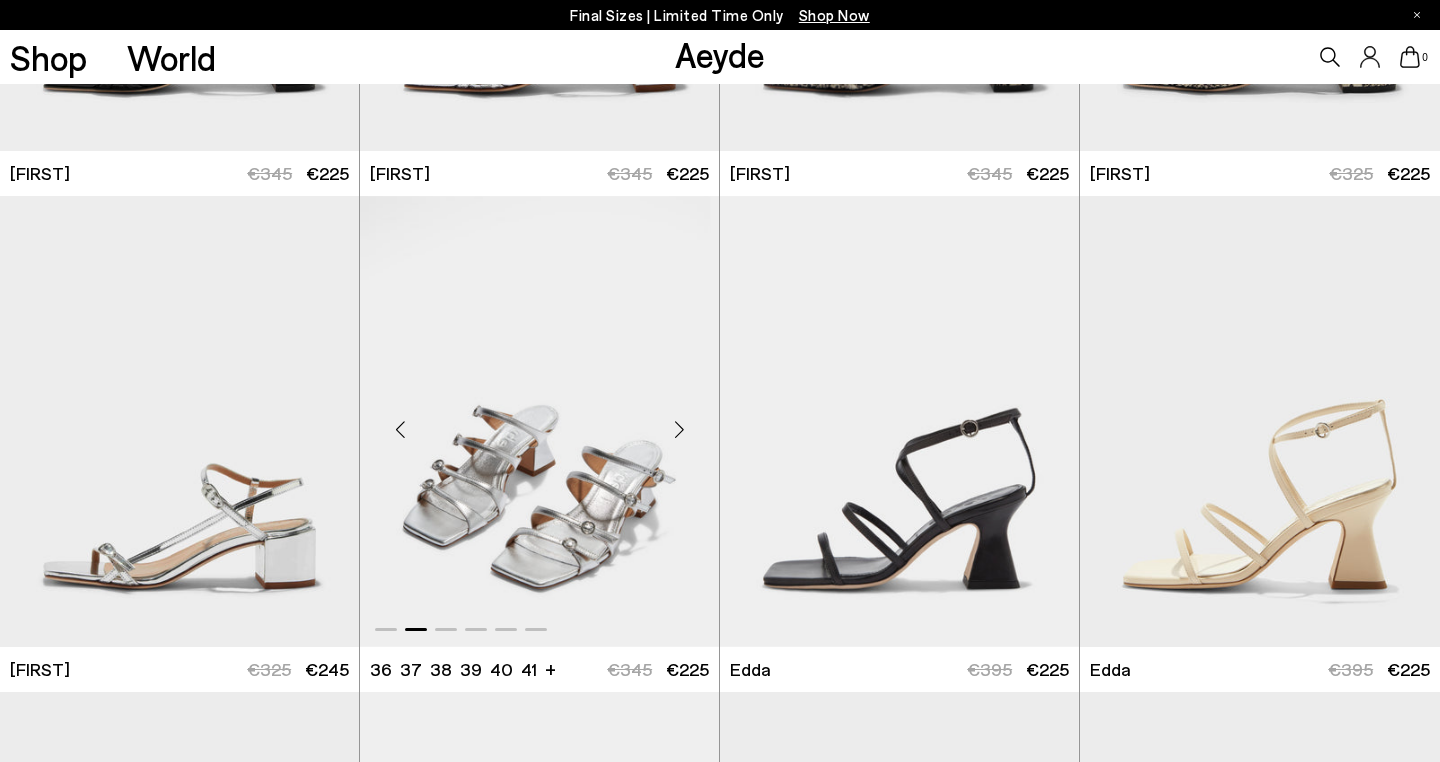 click at bounding box center [679, 429] 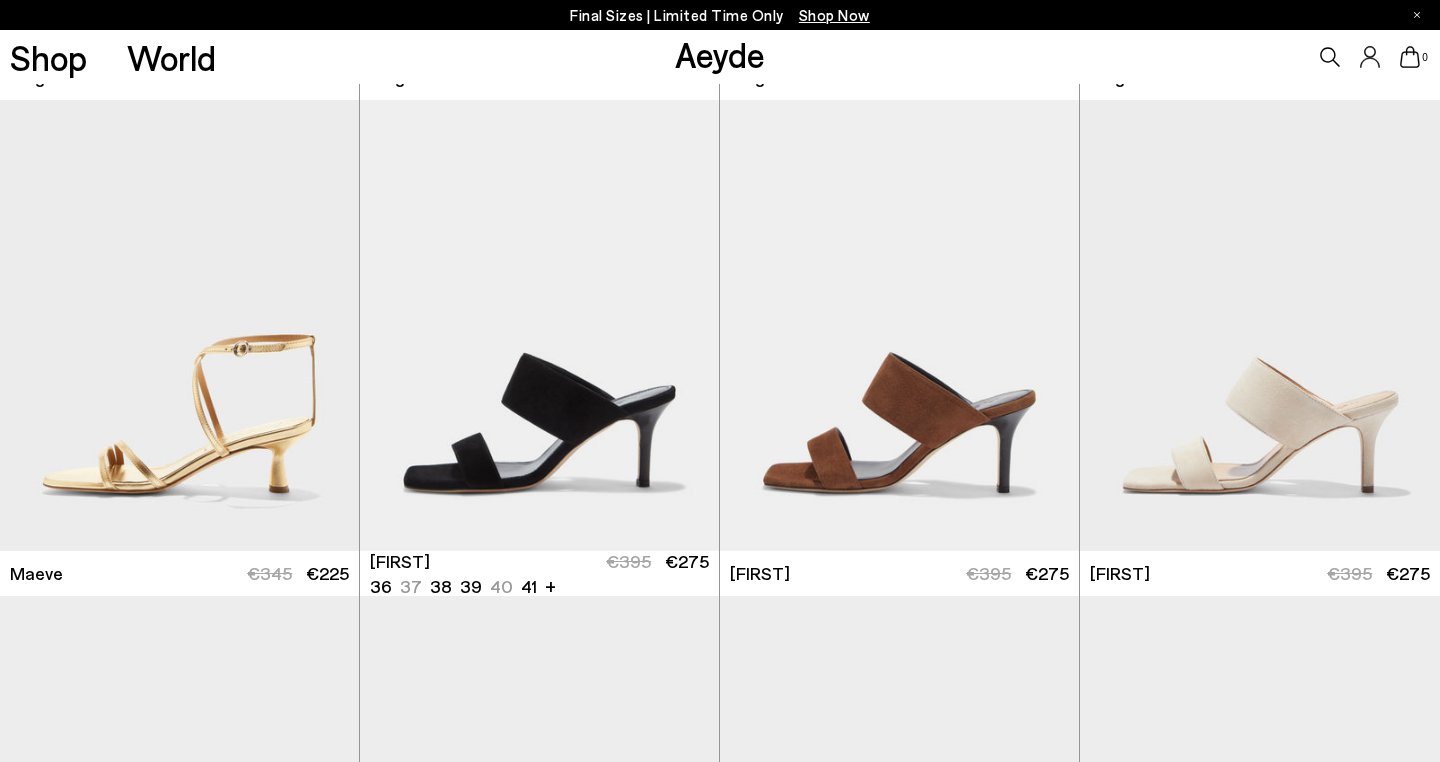 scroll, scrollTop: 3937, scrollLeft: 0, axis: vertical 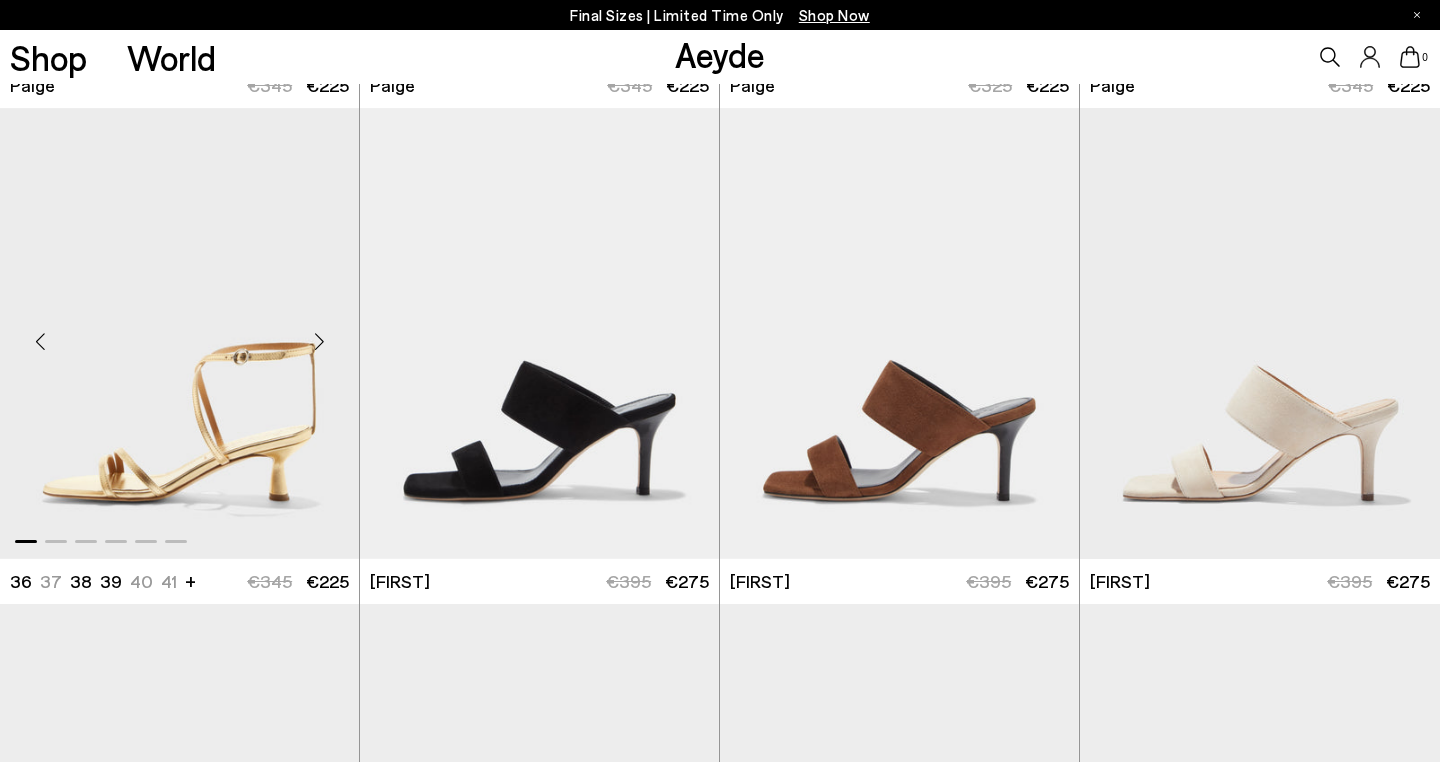 click at bounding box center (319, 342) 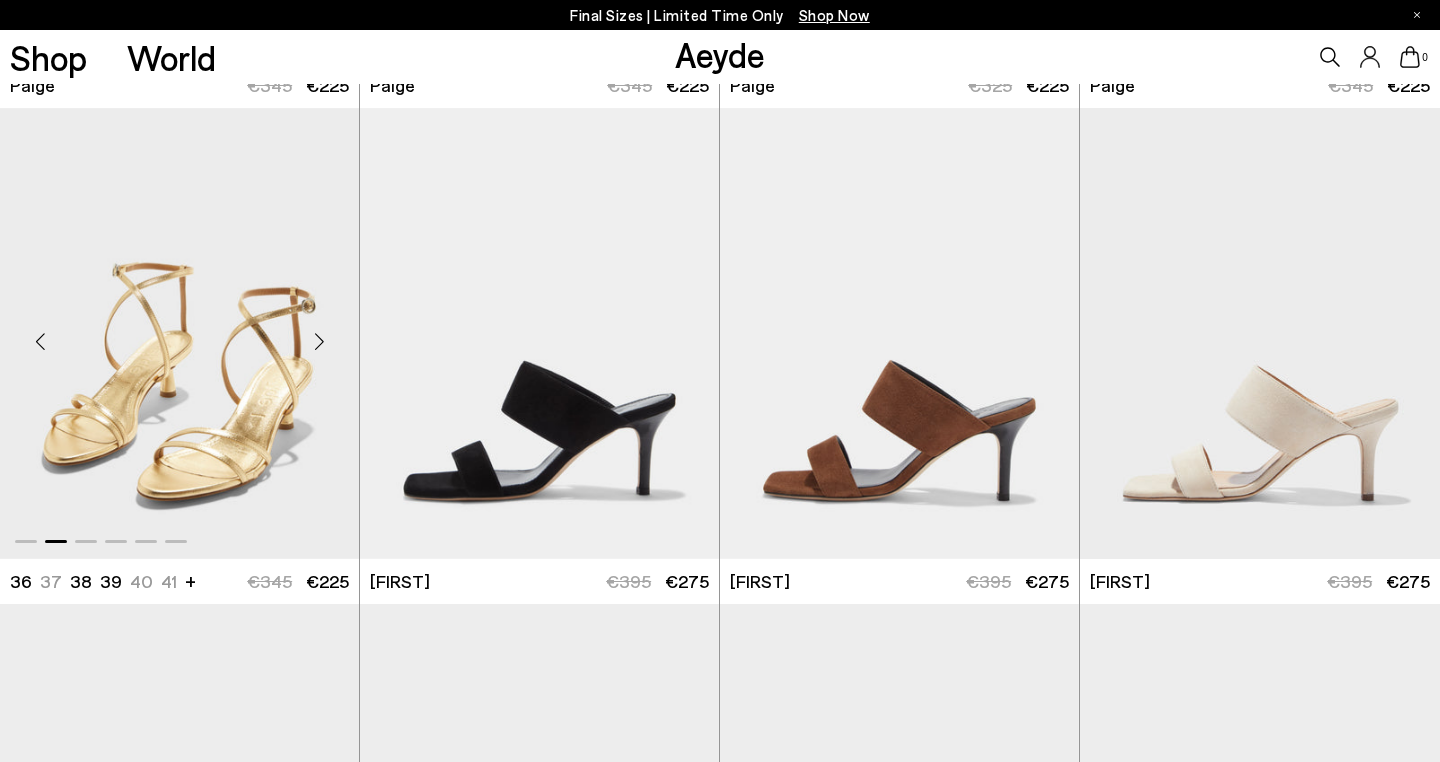 click at bounding box center (319, 342) 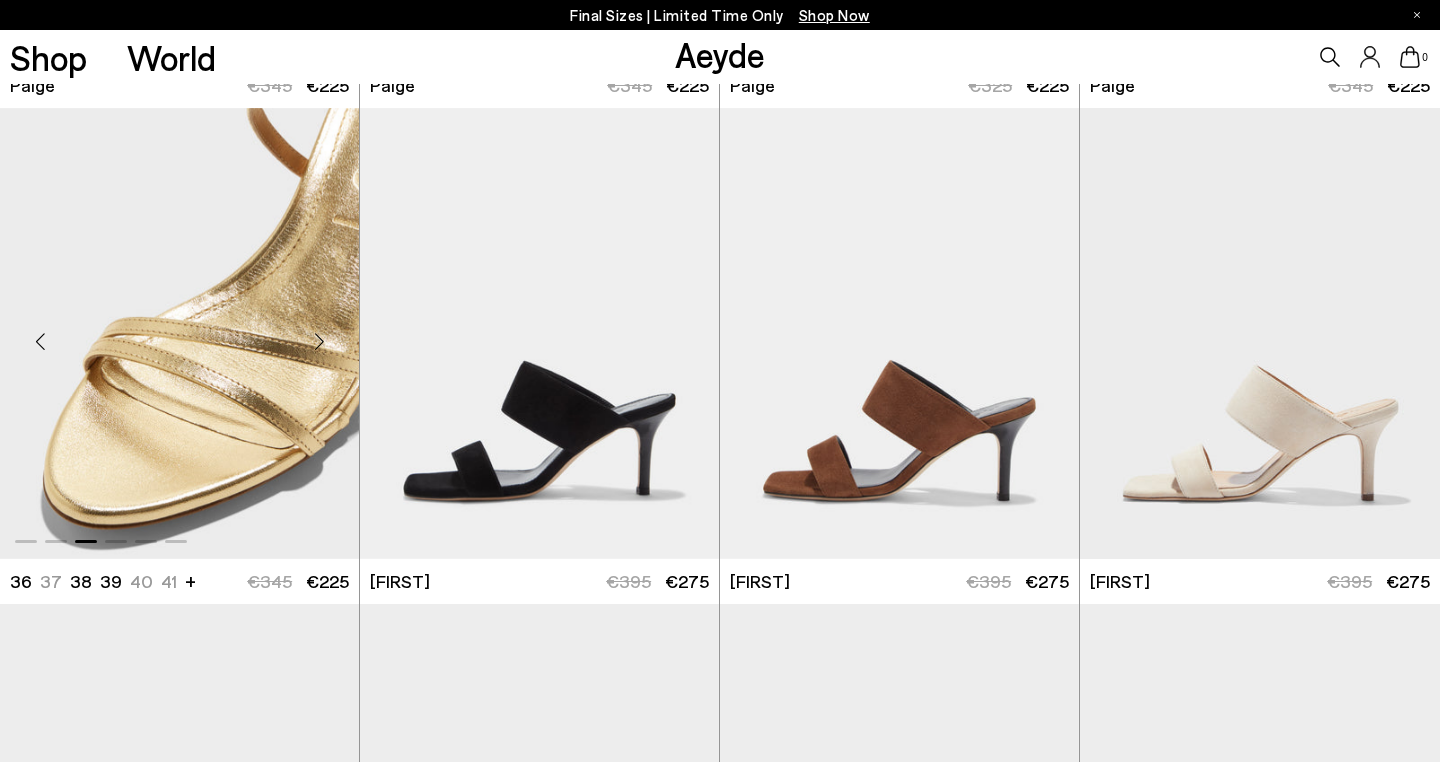 click at bounding box center [319, 342] 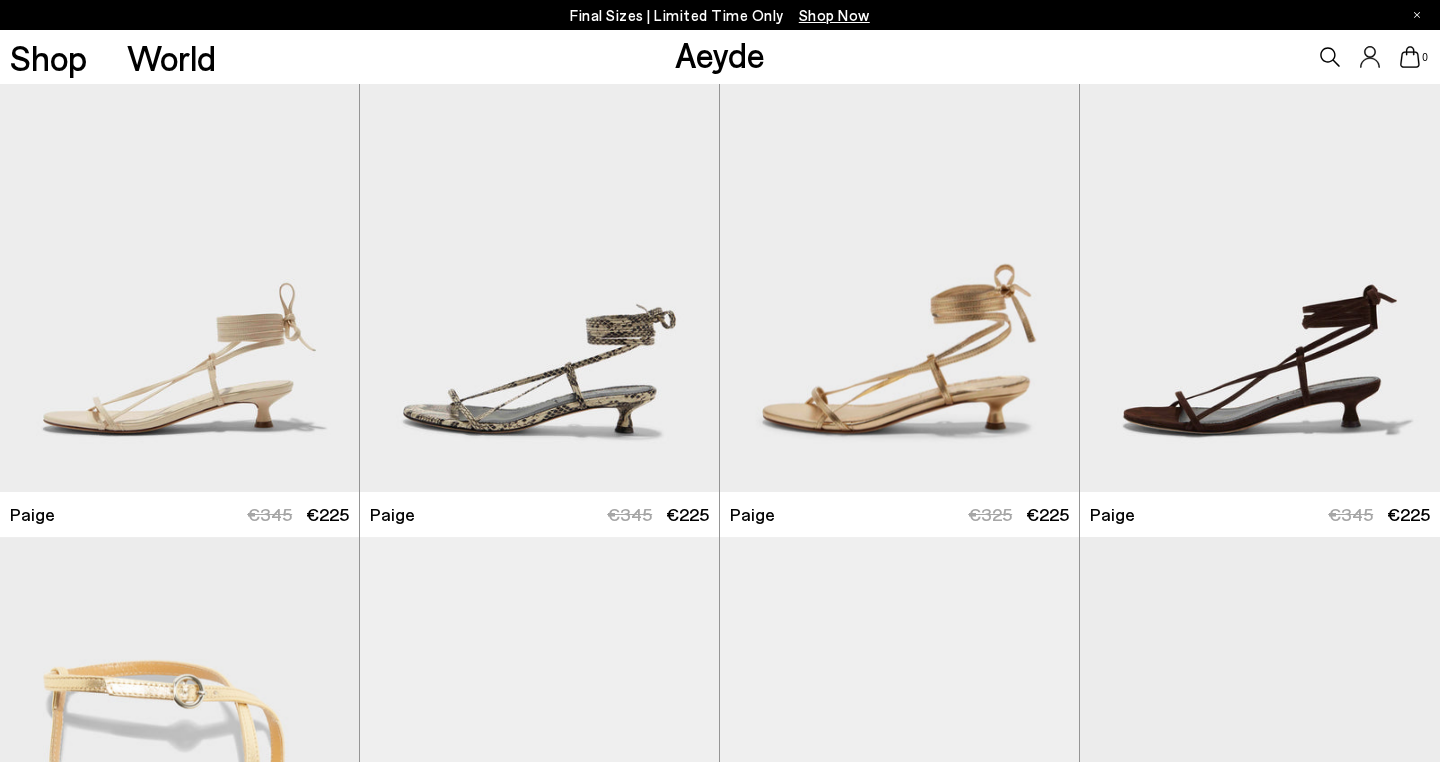 scroll, scrollTop: 3492, scrollLeft: 0, axis: vertical 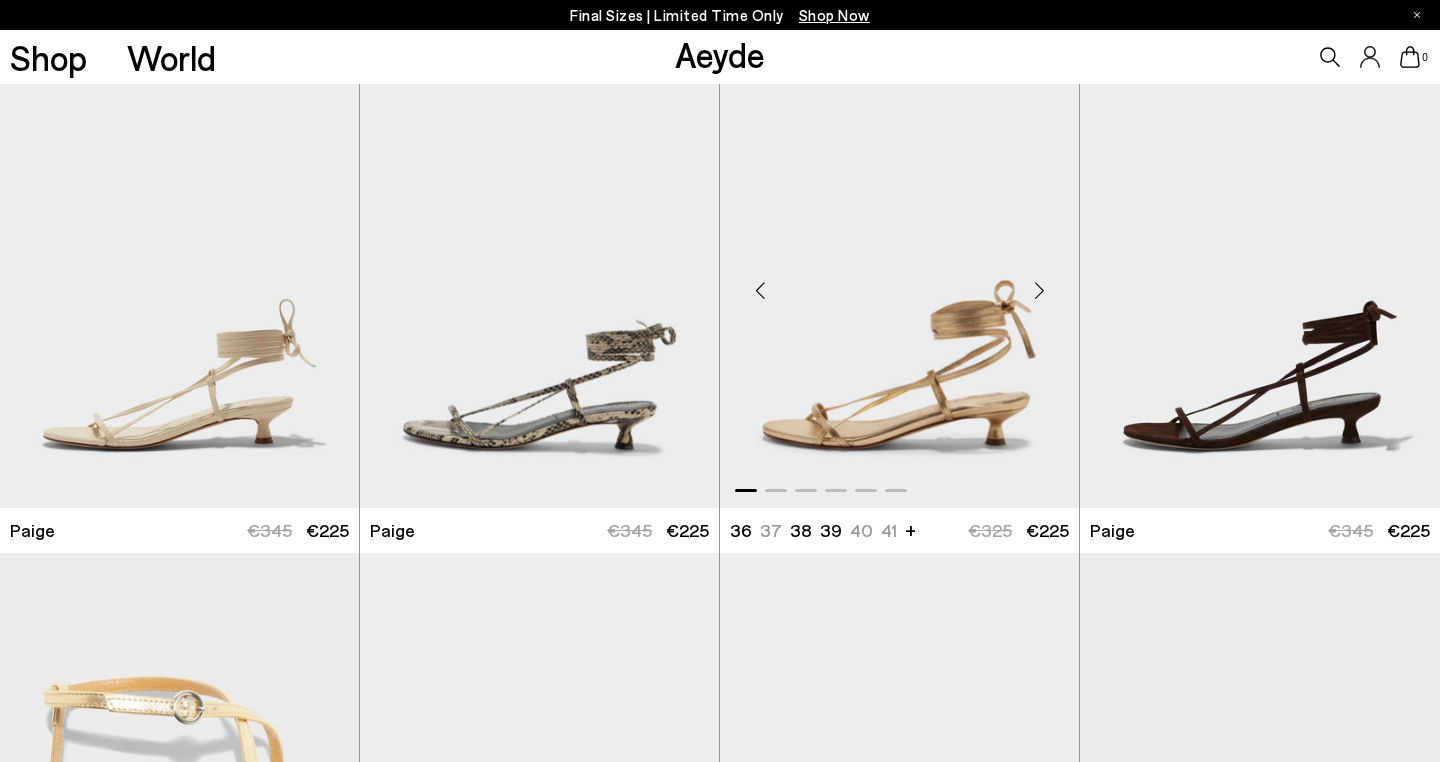 click at bounding box center (1039, 290) 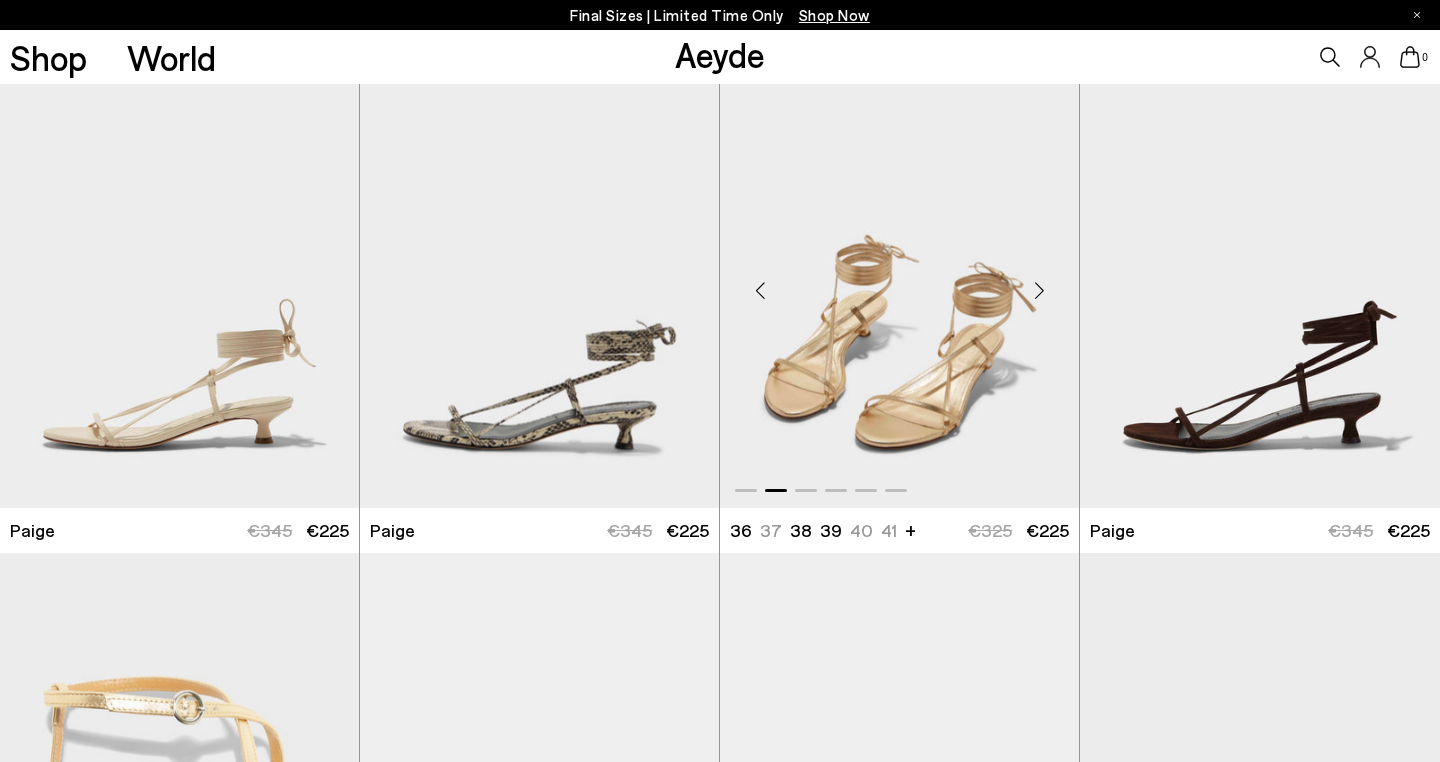 click at bounding box center (1039, 290) 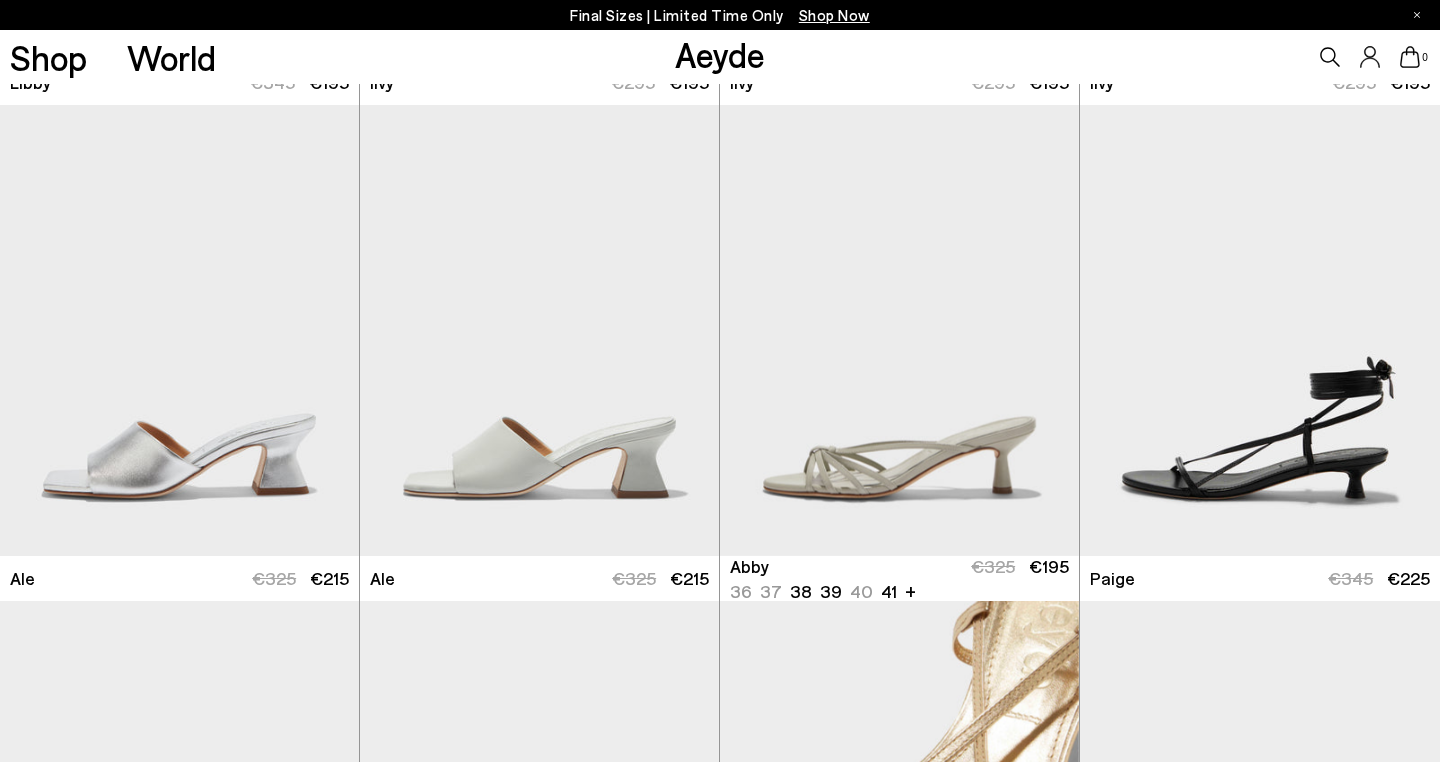 scroll, scrollTop: 2940, scrollLeft: 0, axis: vertical 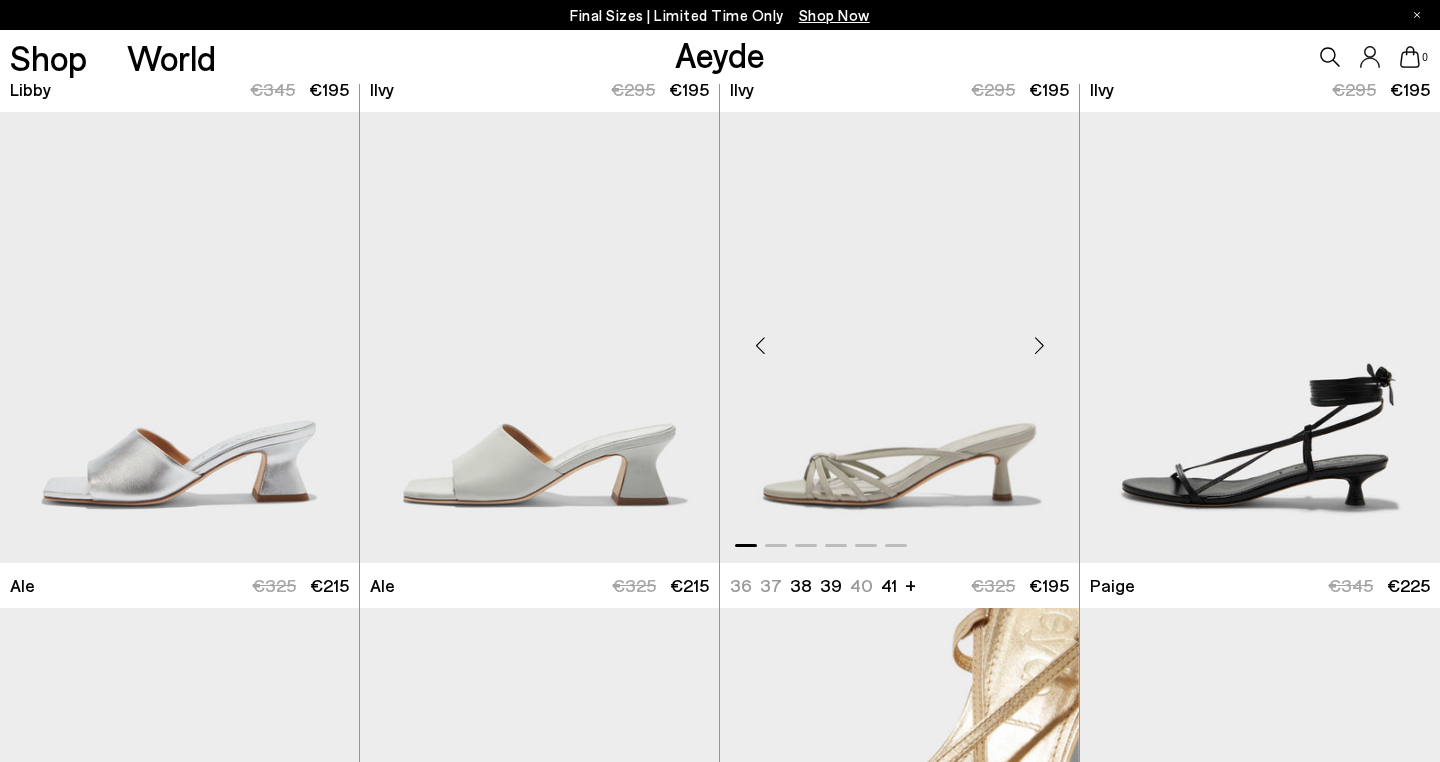 click at bounding box center [1039, 346] 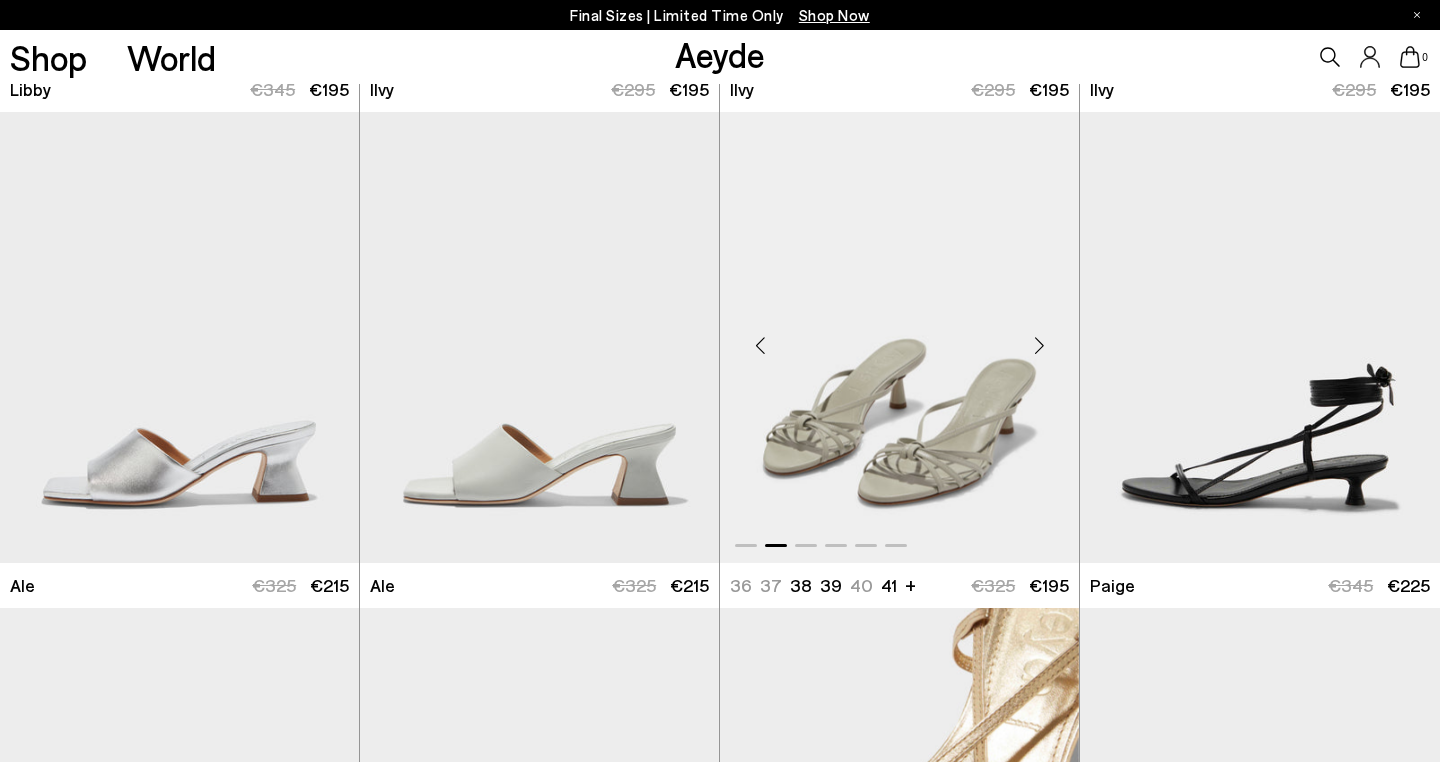 click at bounding box center [1039, 346] 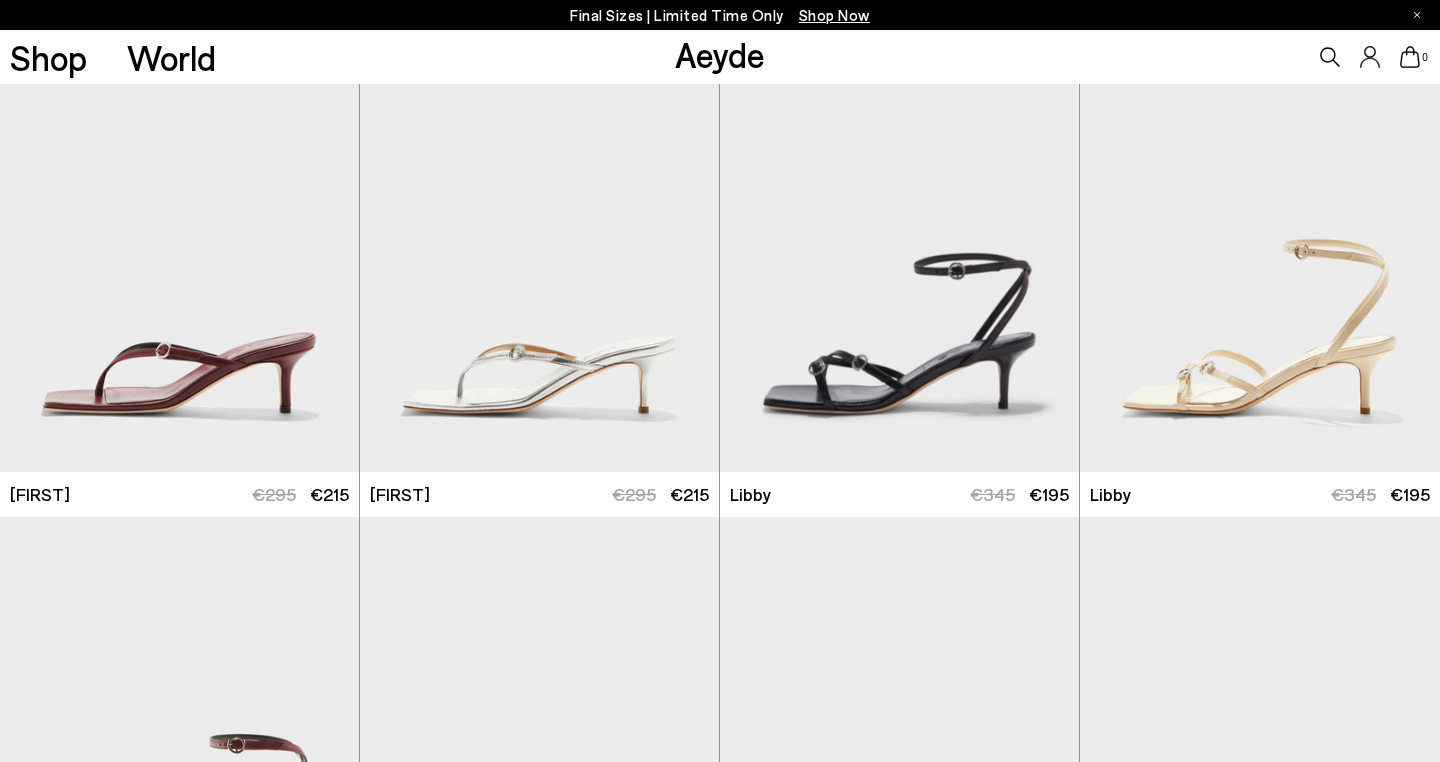 scroll, scrollTop: 2020, scrollLeft: 0, axis: vertical 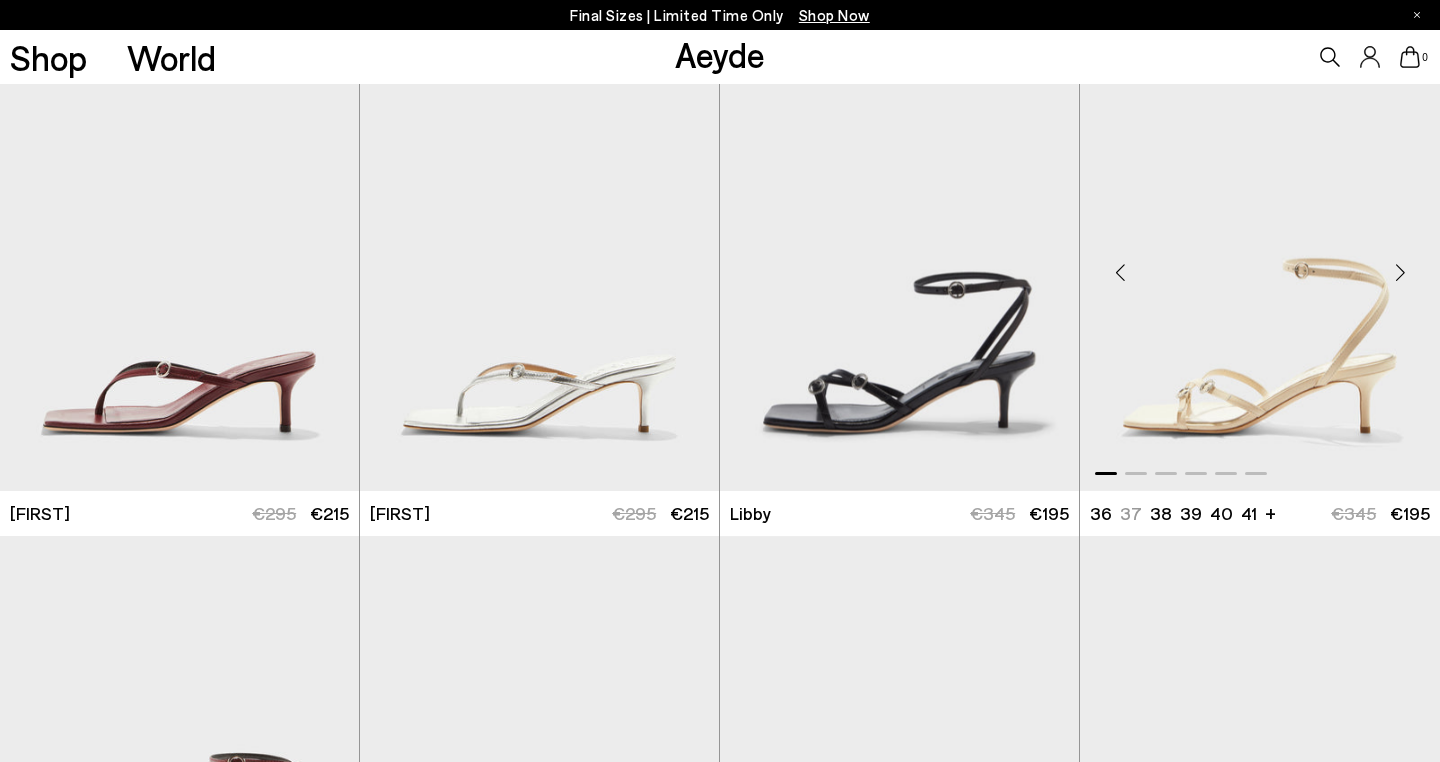 click at bounding box center [1400, 273] 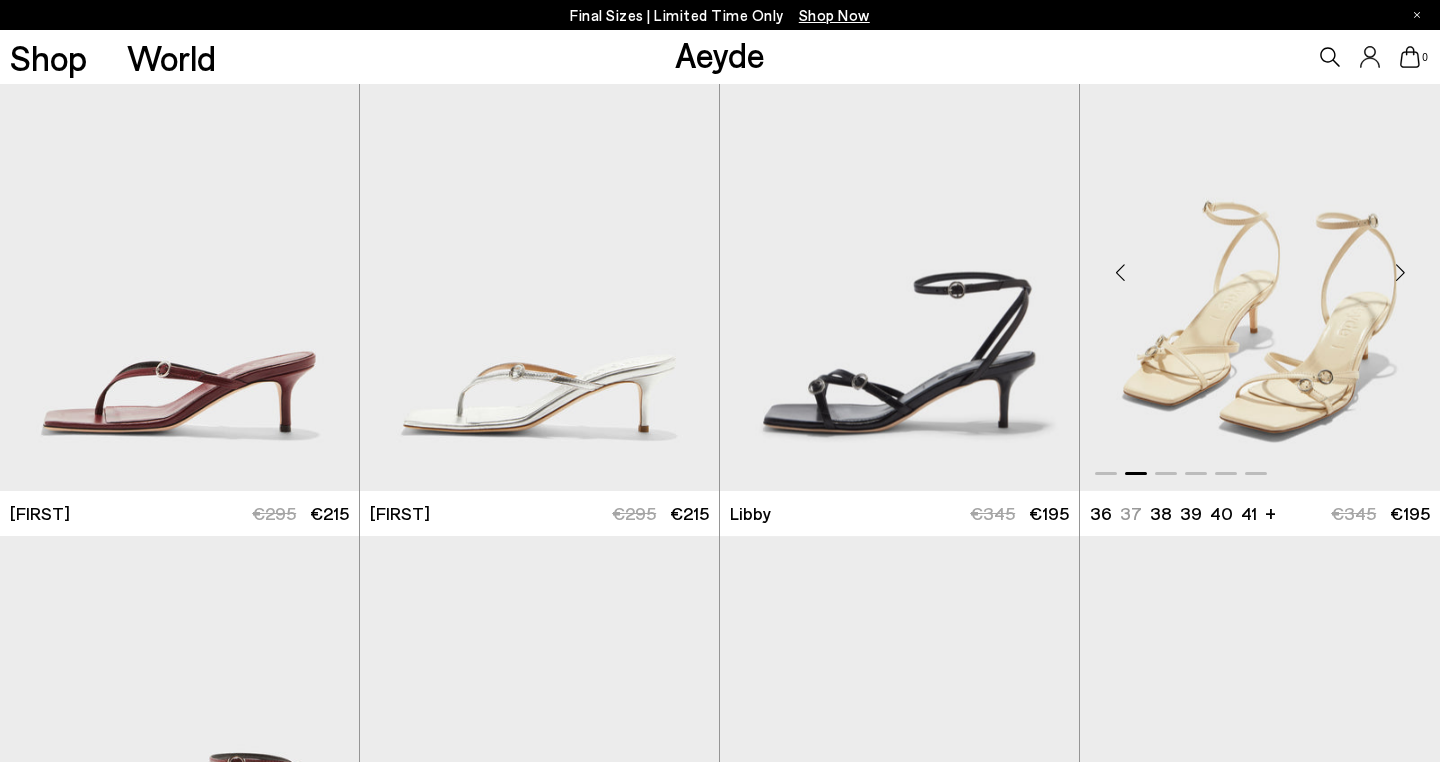 click at bounding box center (1400, 273) 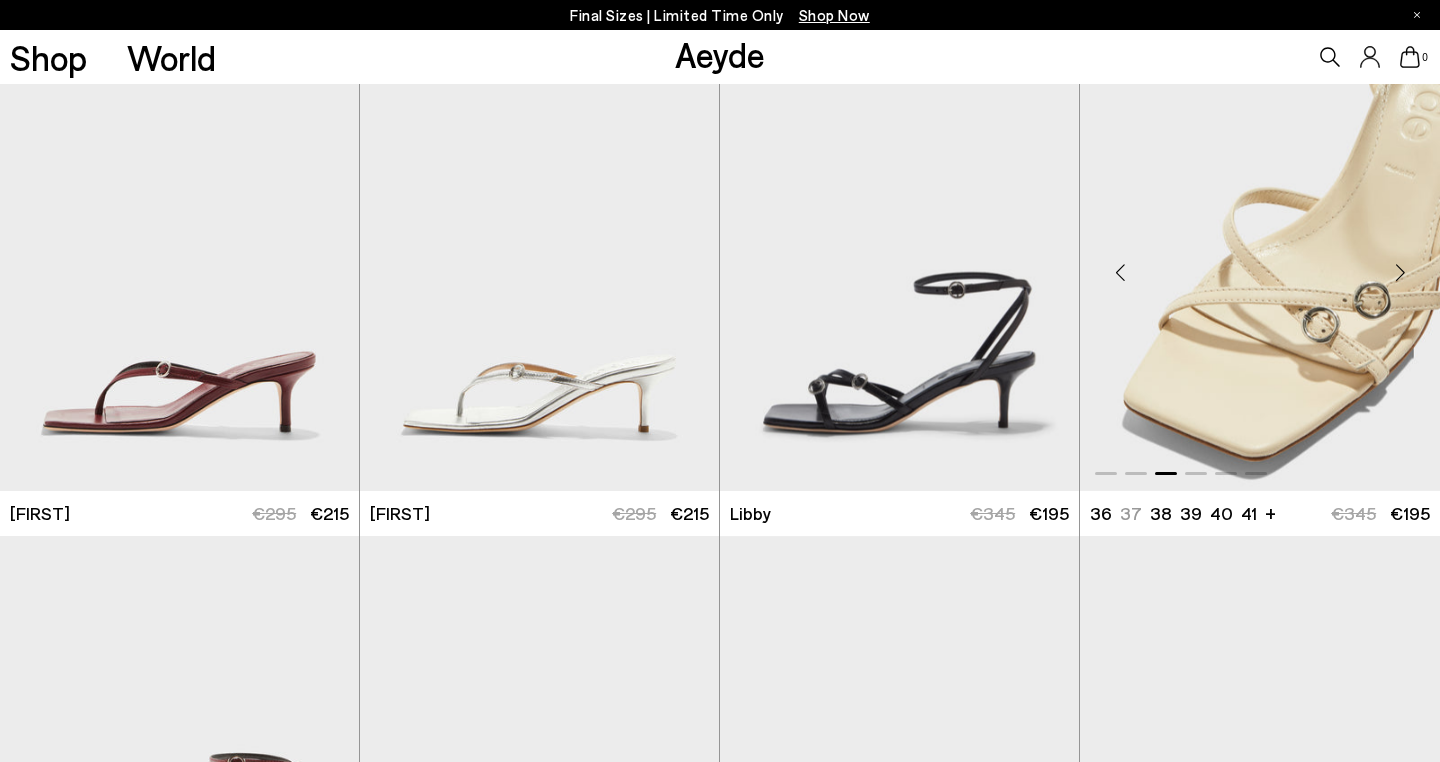 click at bounding box center (1400, 273) 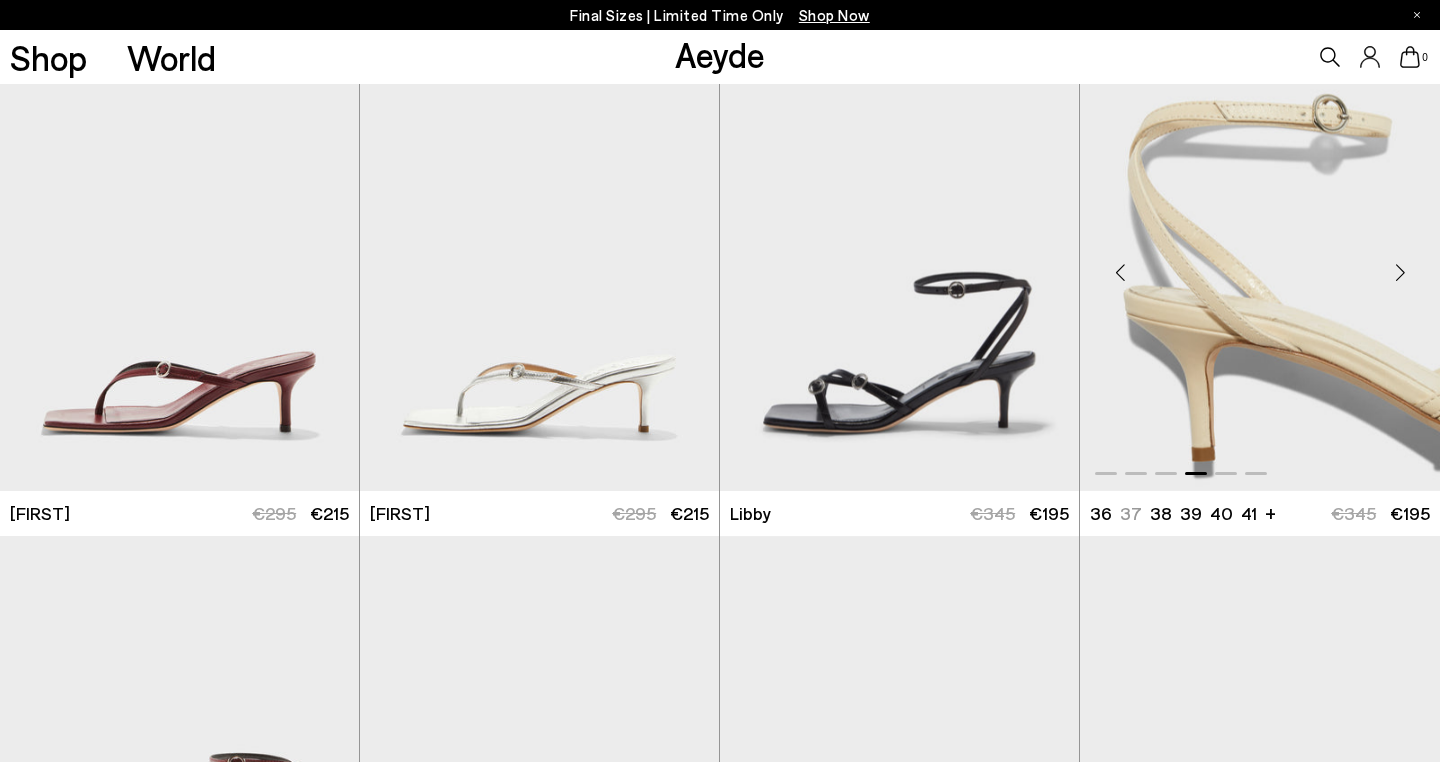 click at bounding box center [1400, 273] 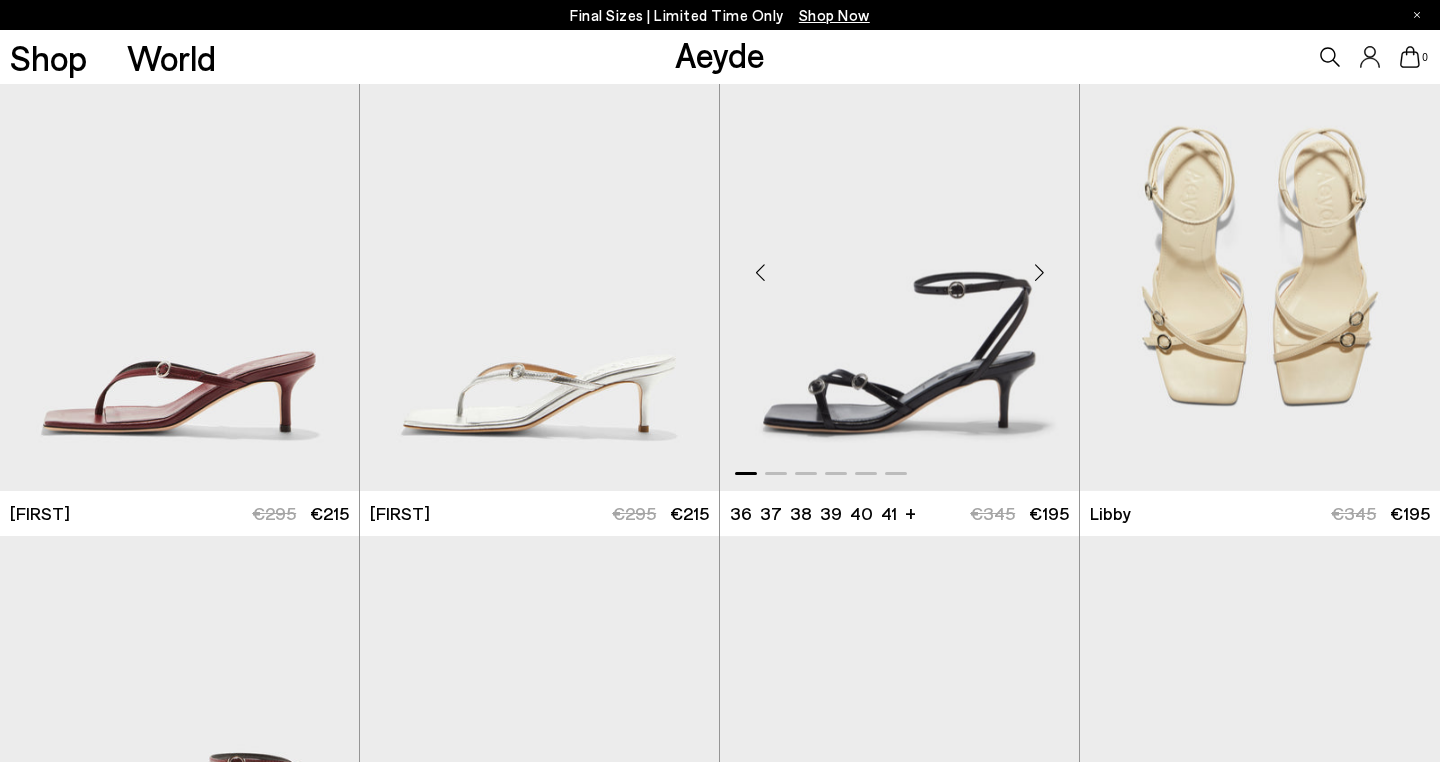 click at bounding box center [1039, 273] 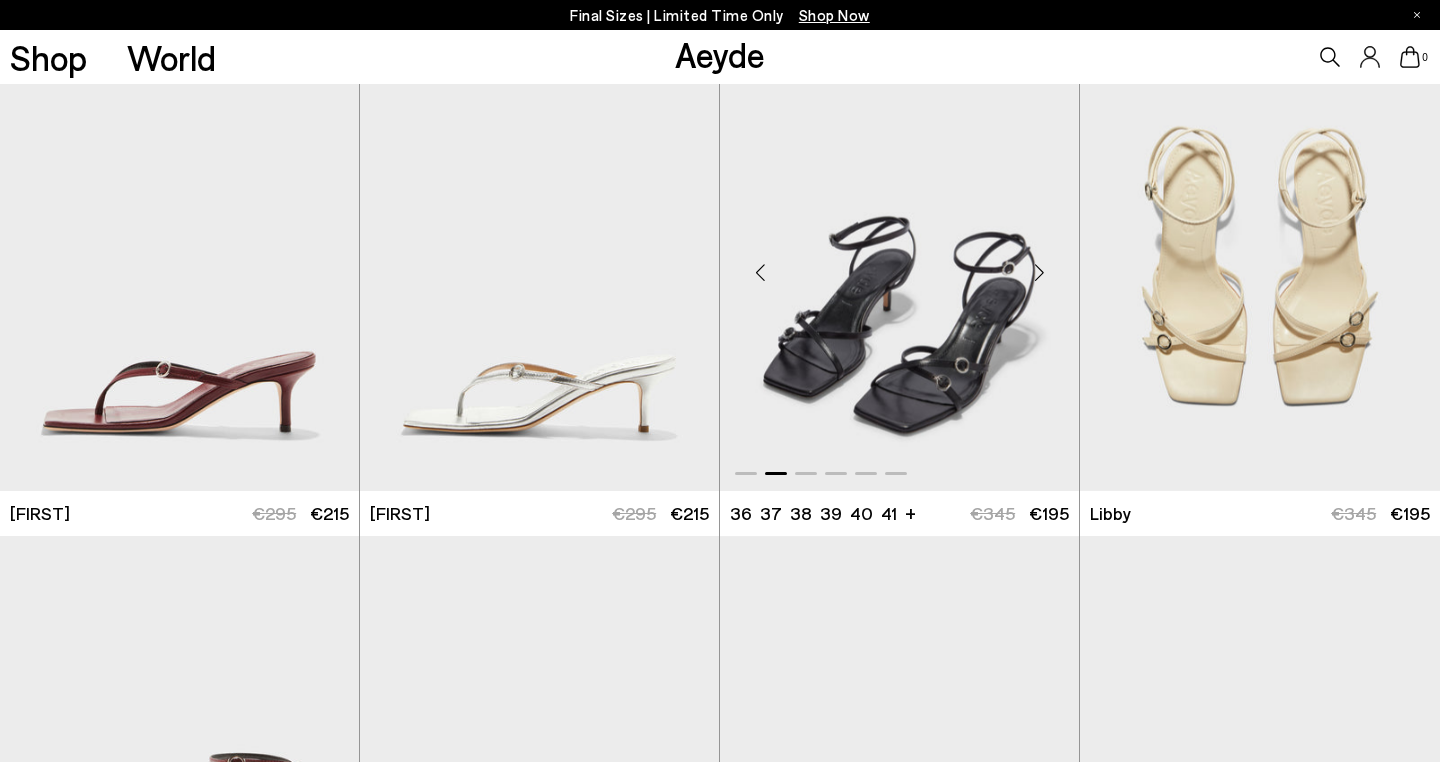 click at bounding box center (1039, 273) 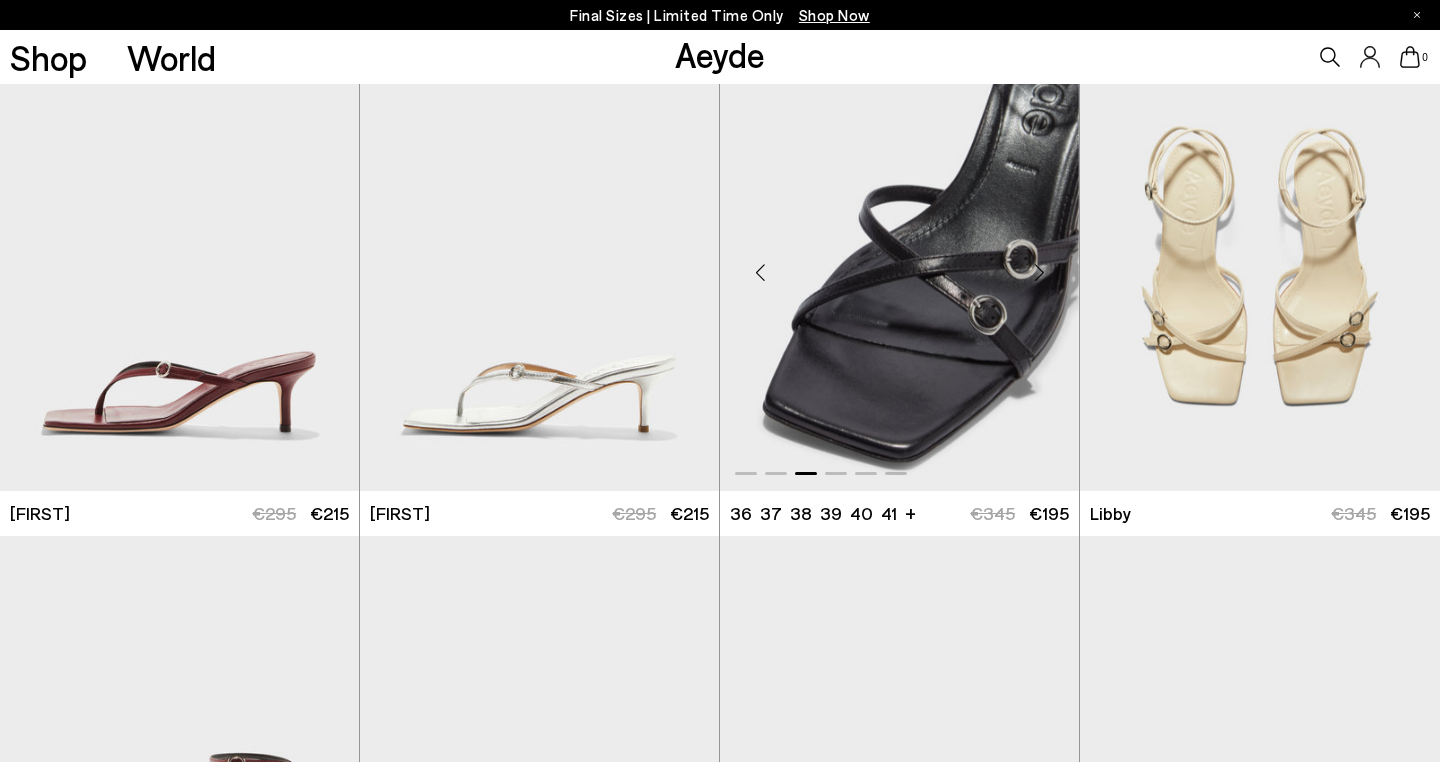 click at bounding box center (1039, 273) 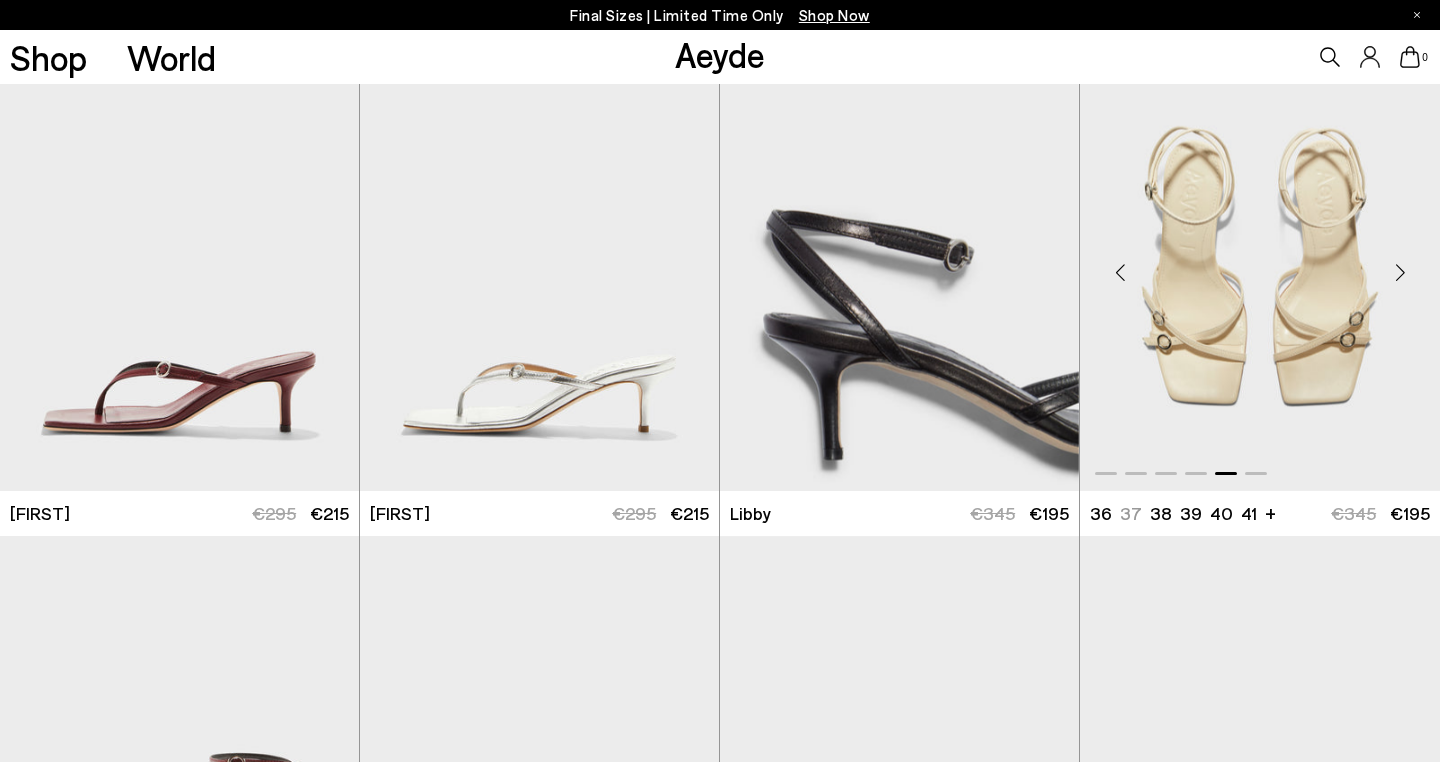 click at bounding box center [1400, 273] 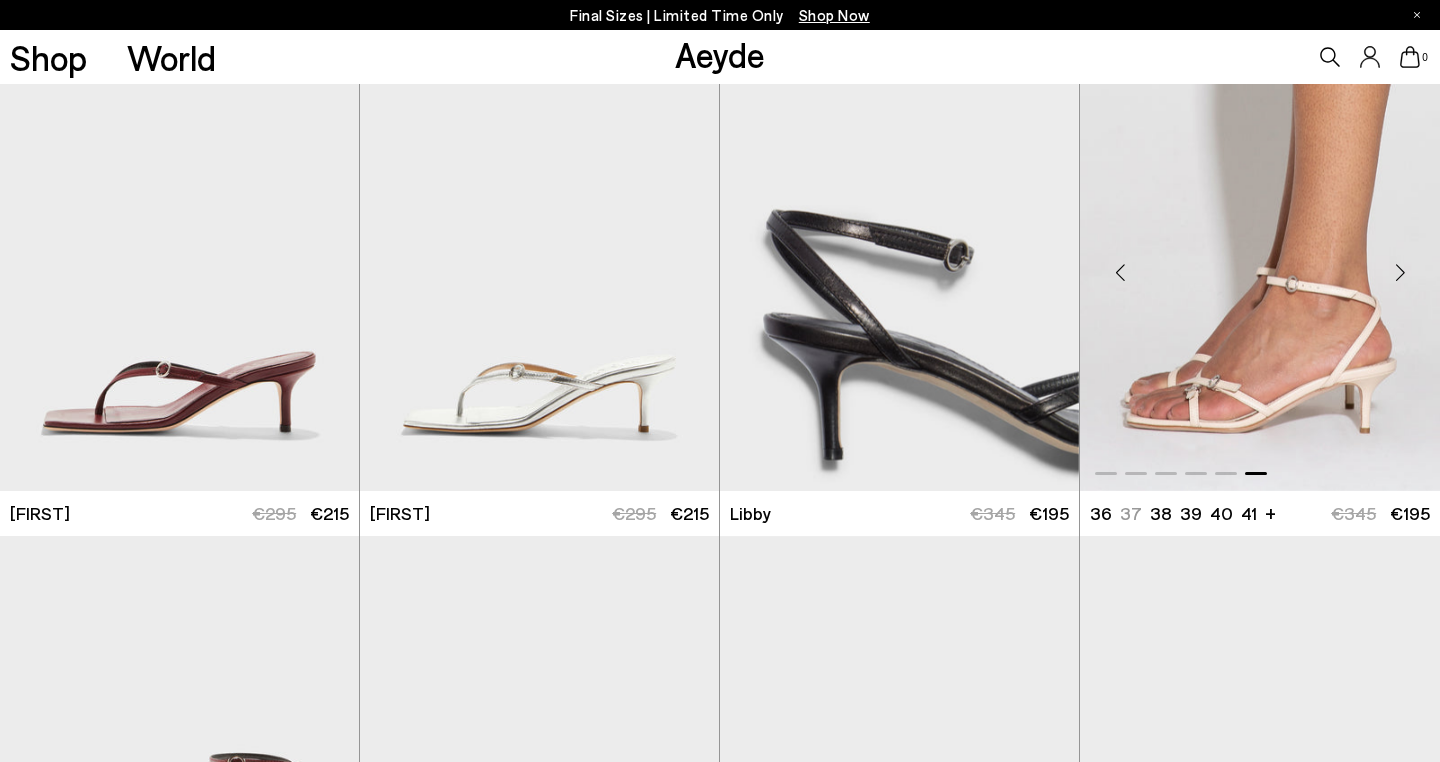click at bounding box center (1400, 273) 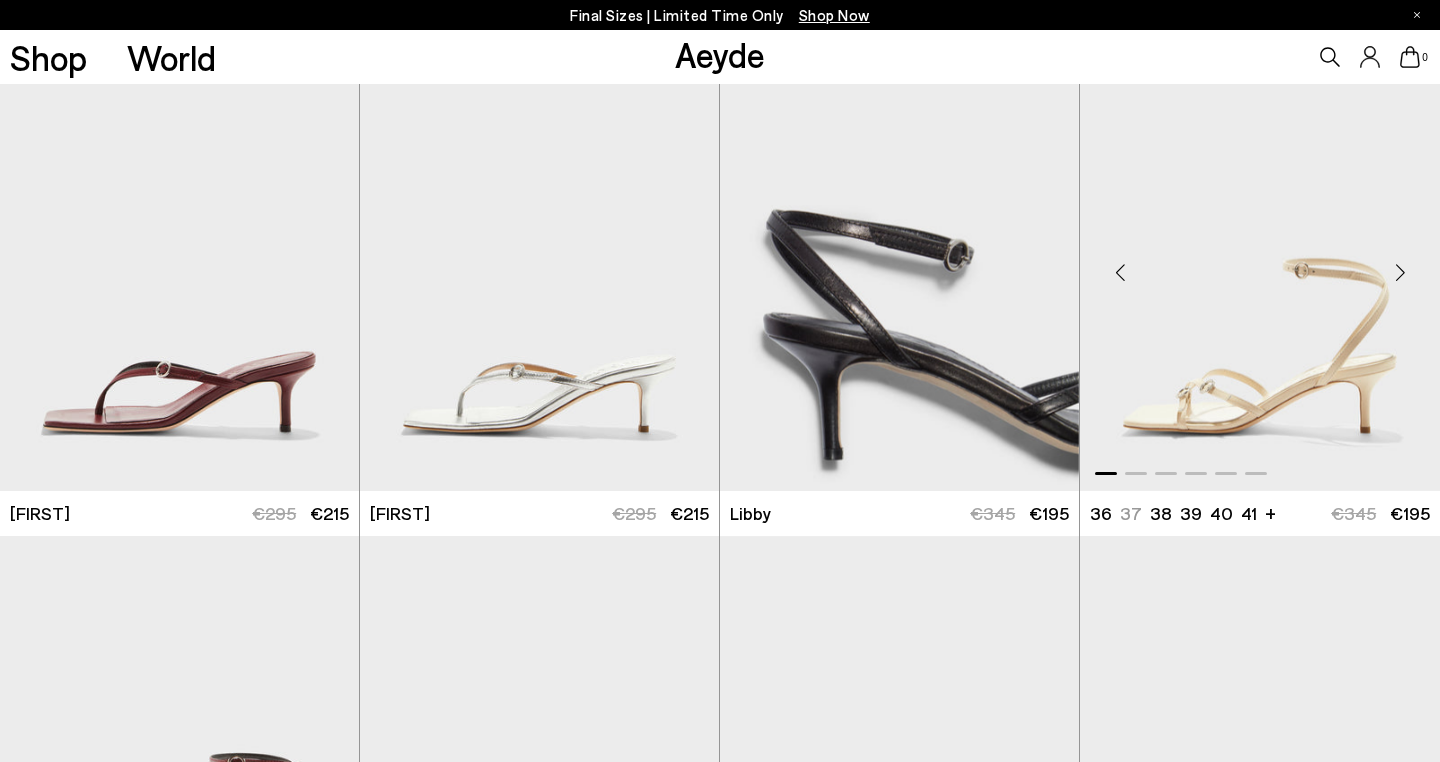 click at bounding box center (1400, 273) 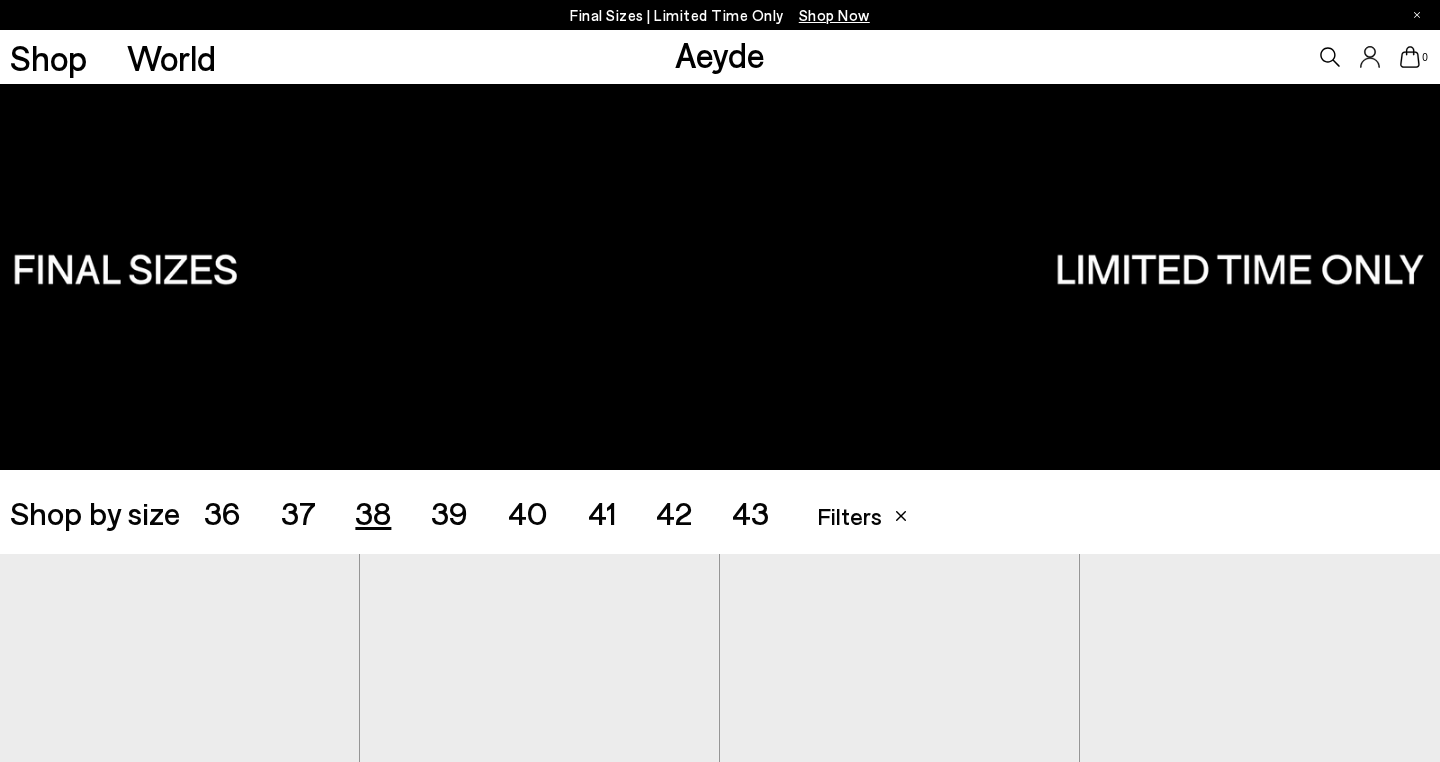scroll, scrollTop: 6, scrollLeft: 0, axis: vertical 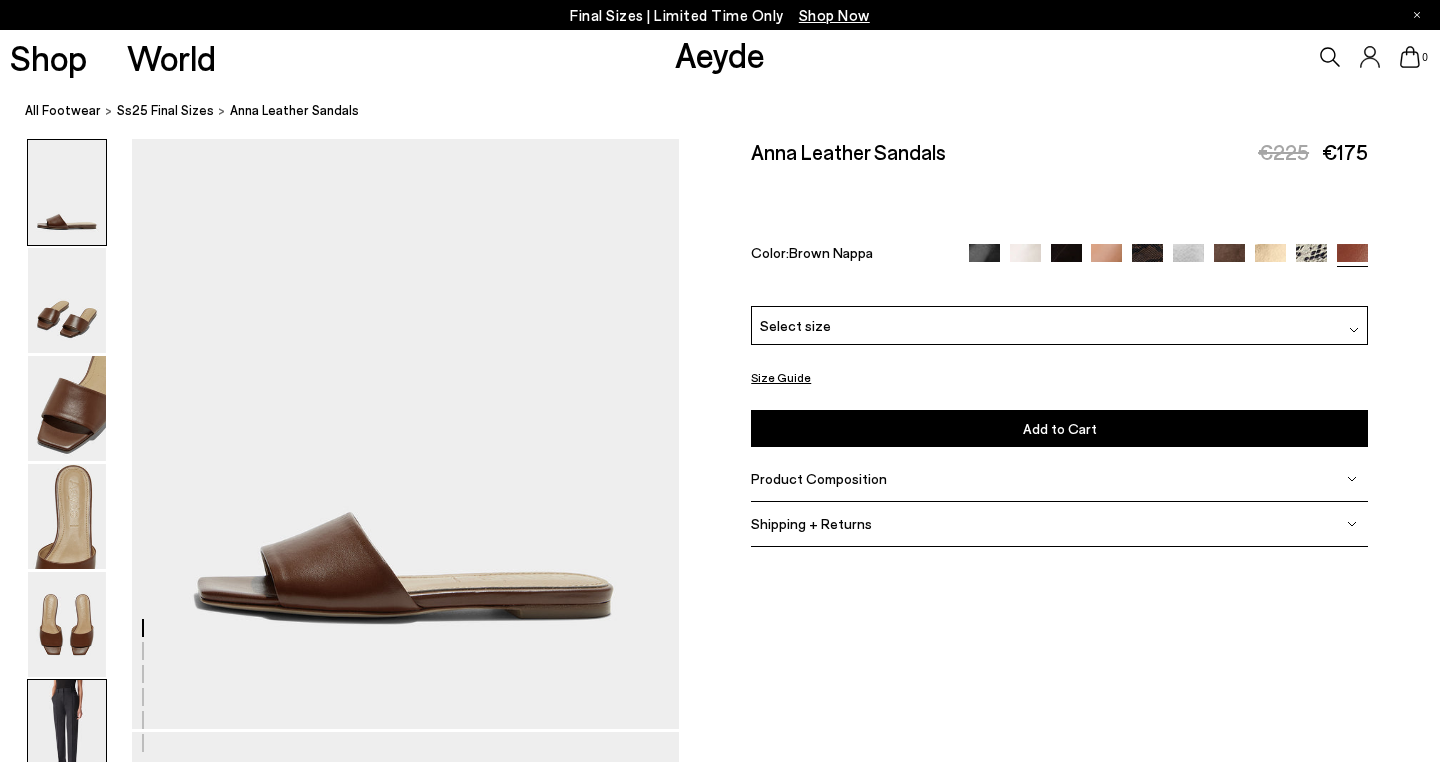 click at bounding box center (67, 732) 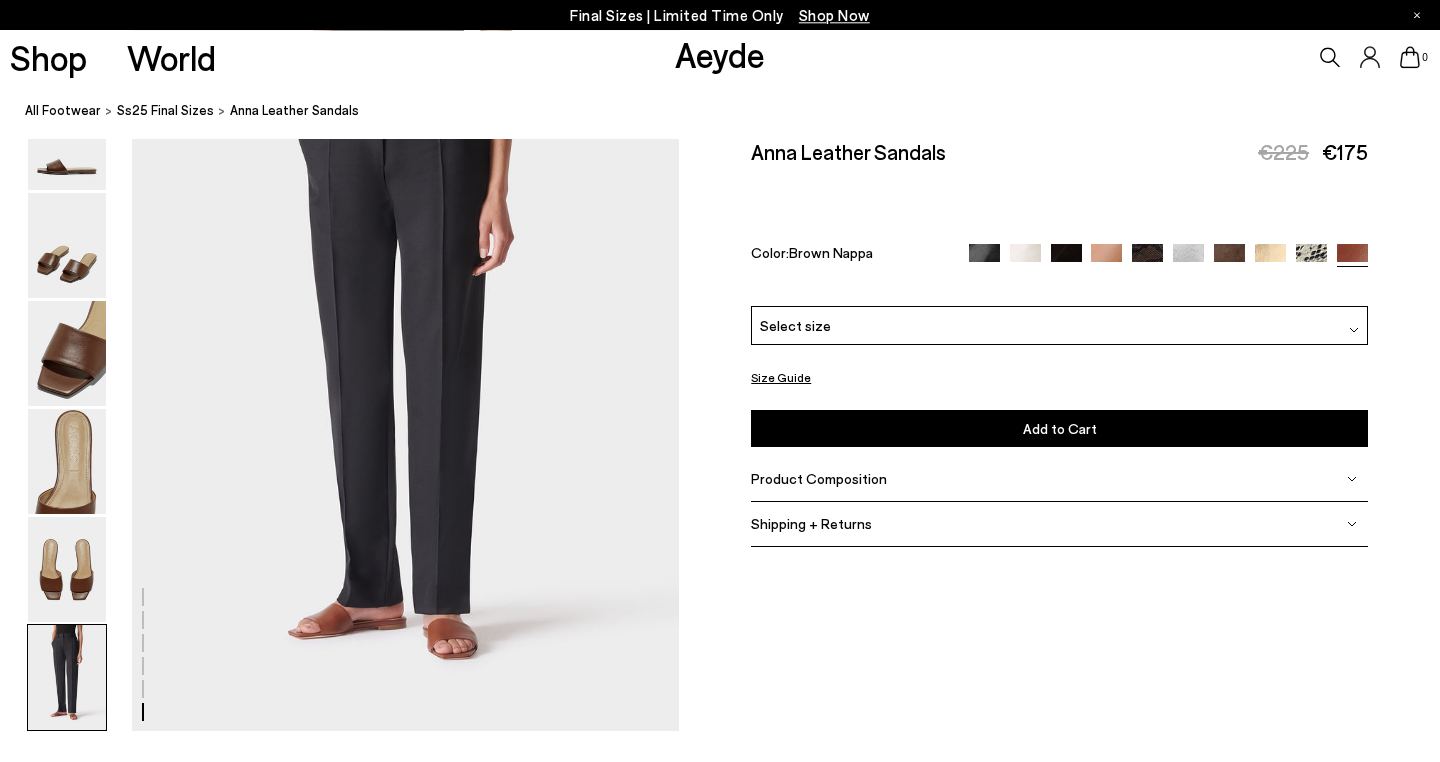 scroll, scrollTop: 3802, scrollLeft: 0, axis: vertical 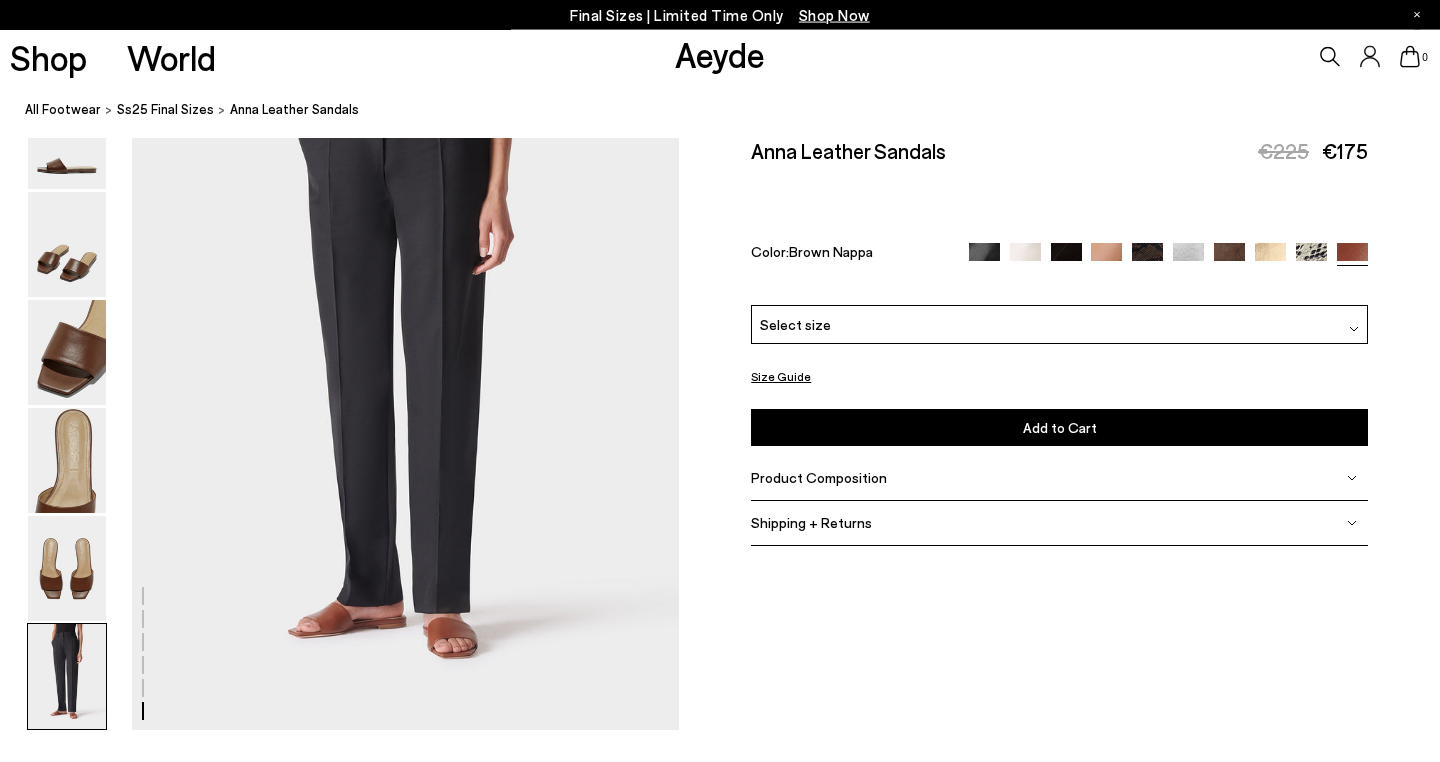 click at bounding box center (339, -1467) 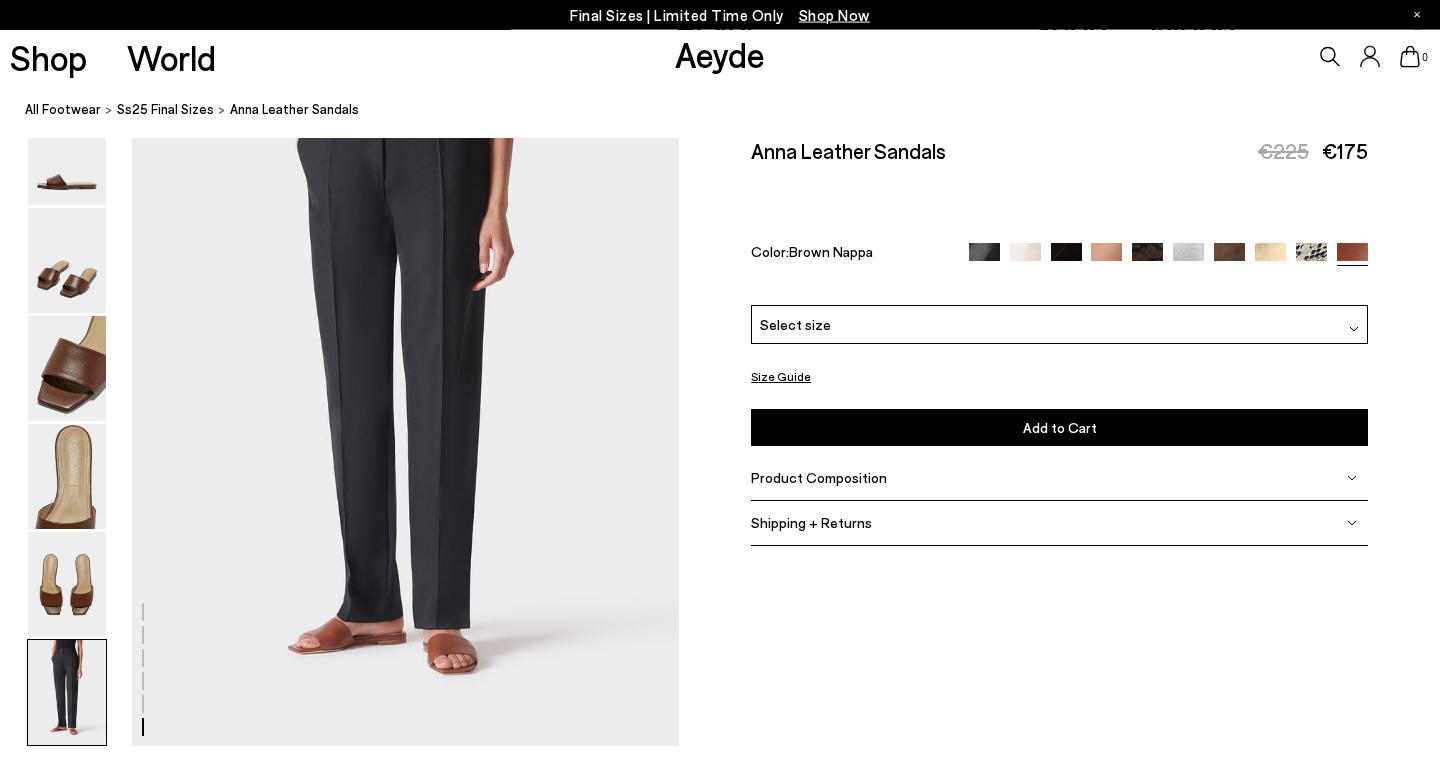 scroll, scrollTop: 3783, scrollLeft: 0, axis: vertical 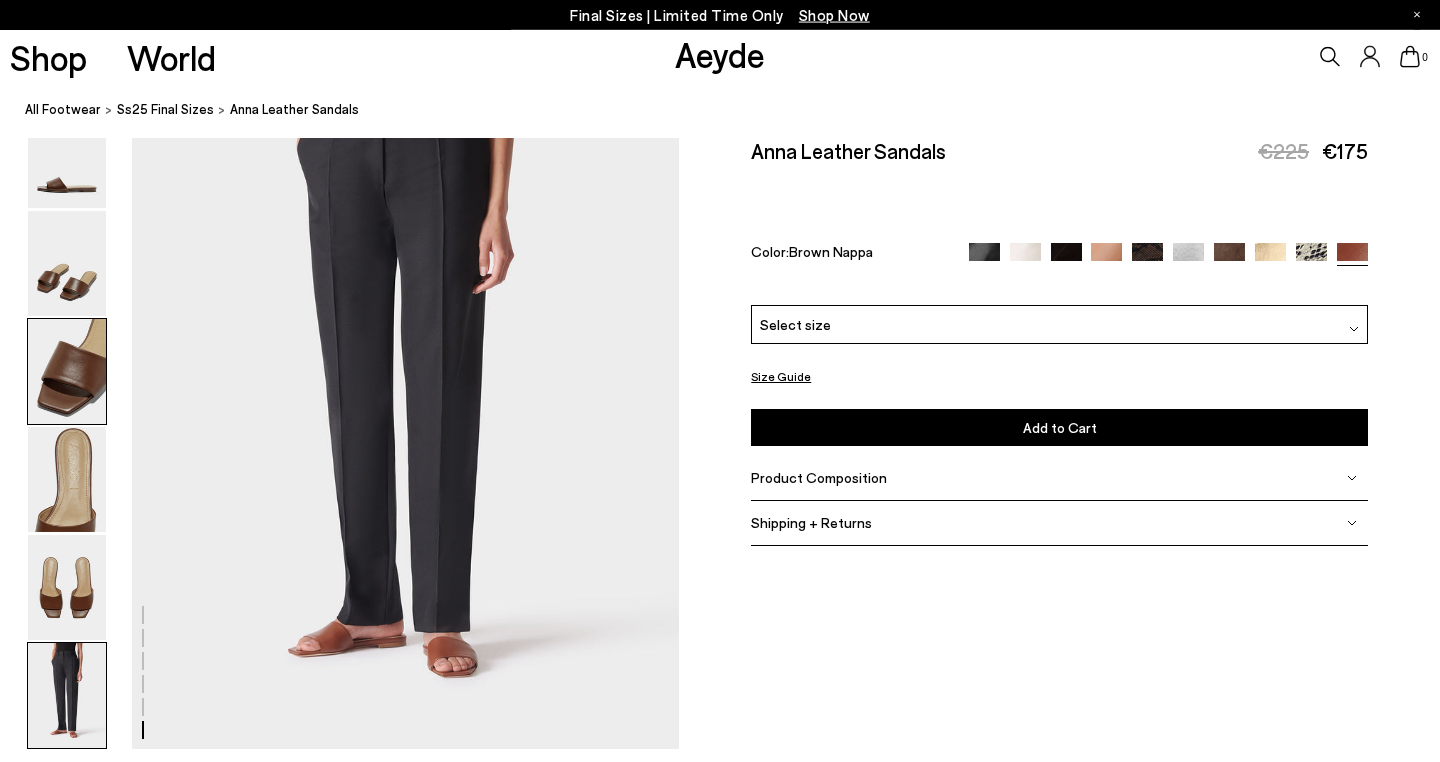 click at bounding box center (67, 371) 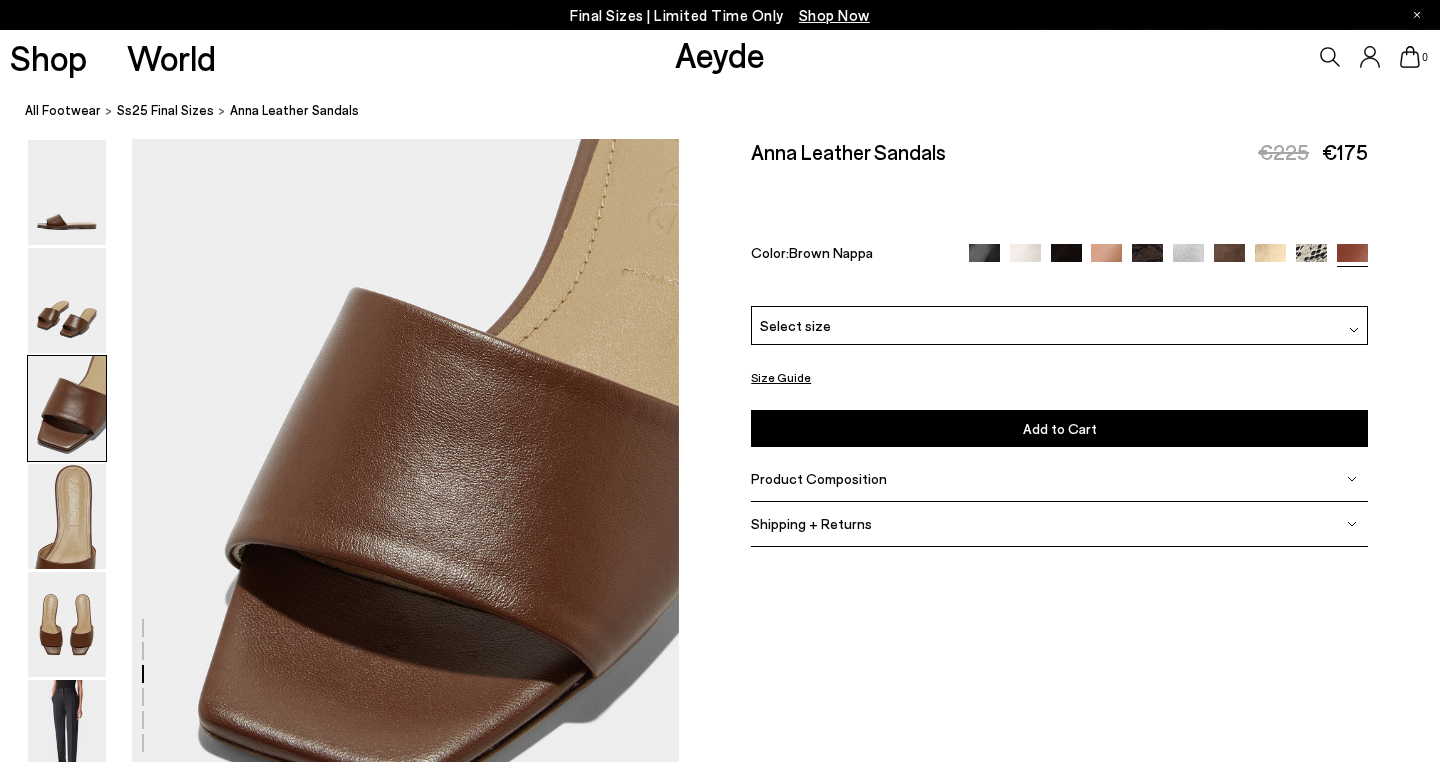 scroll, scrollTop: 1467, scrollLeft: 0, axis: vertical 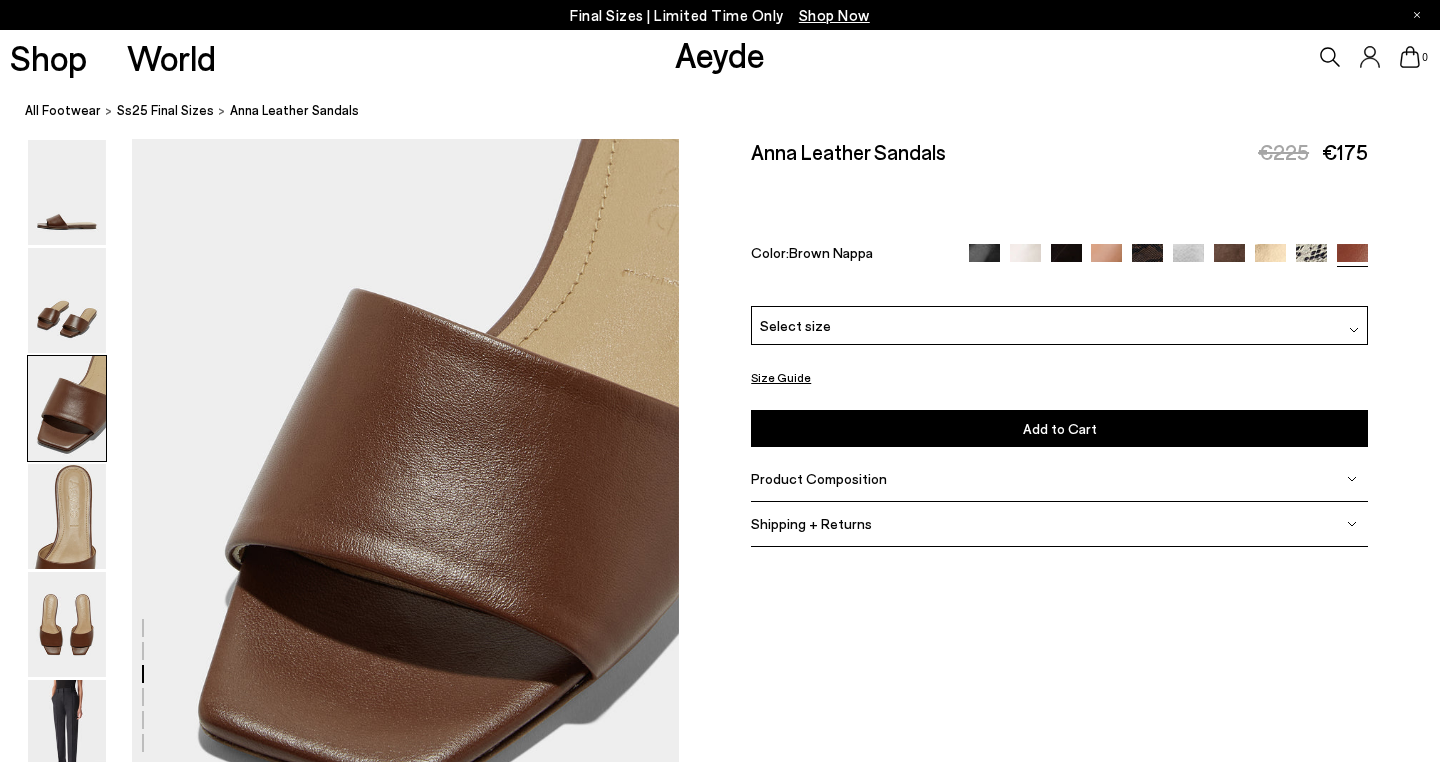 click on "Select size" at bounding box center [795, 325] 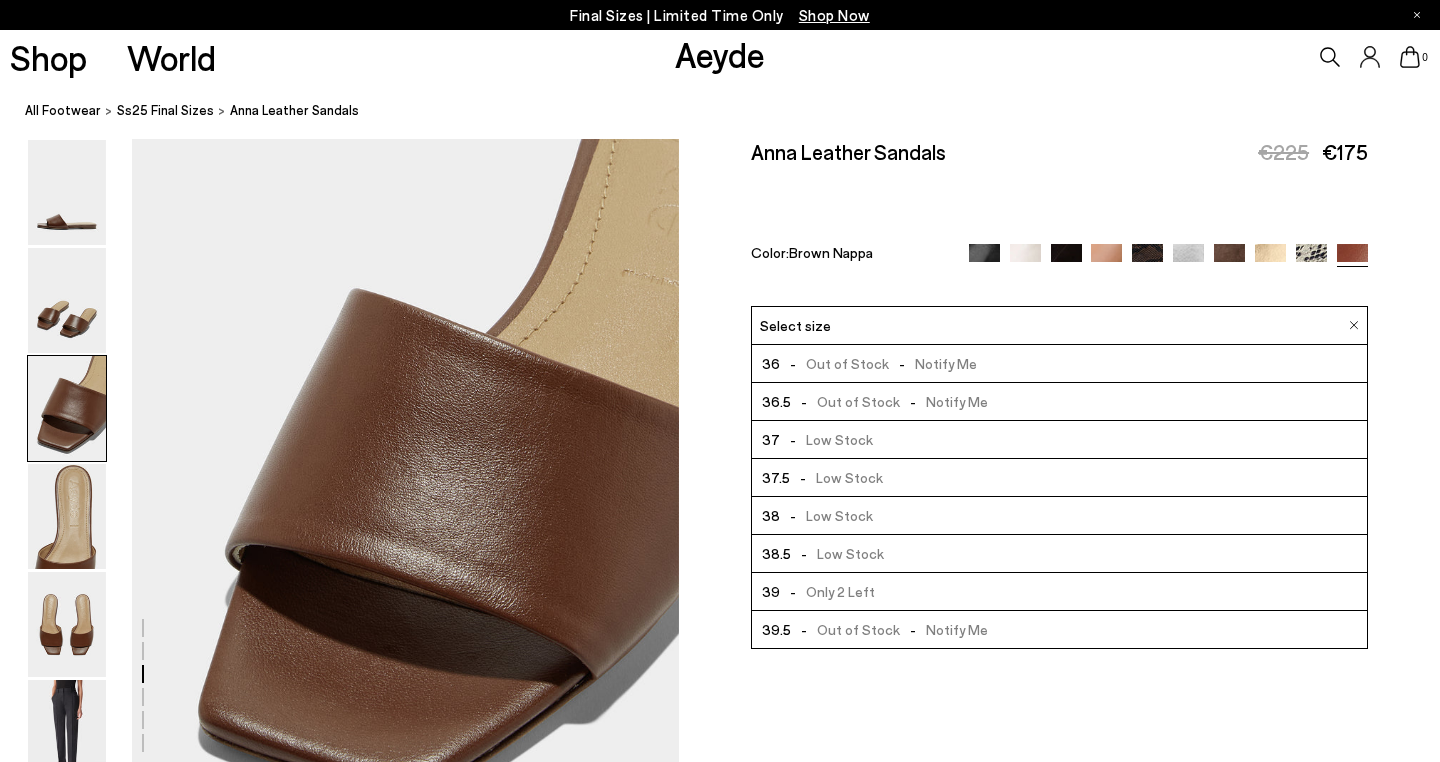 click on "Size Guide
Shoes
Belt
Our shoes come in European sizing. The easiest way to measure your foot is to stand on a sheet of paper, border your foot with a pen and measure the length between your heel and your longest toe. Please reference our size guide below:
EU
UK US ** **" at bounding box center (1059, 354) 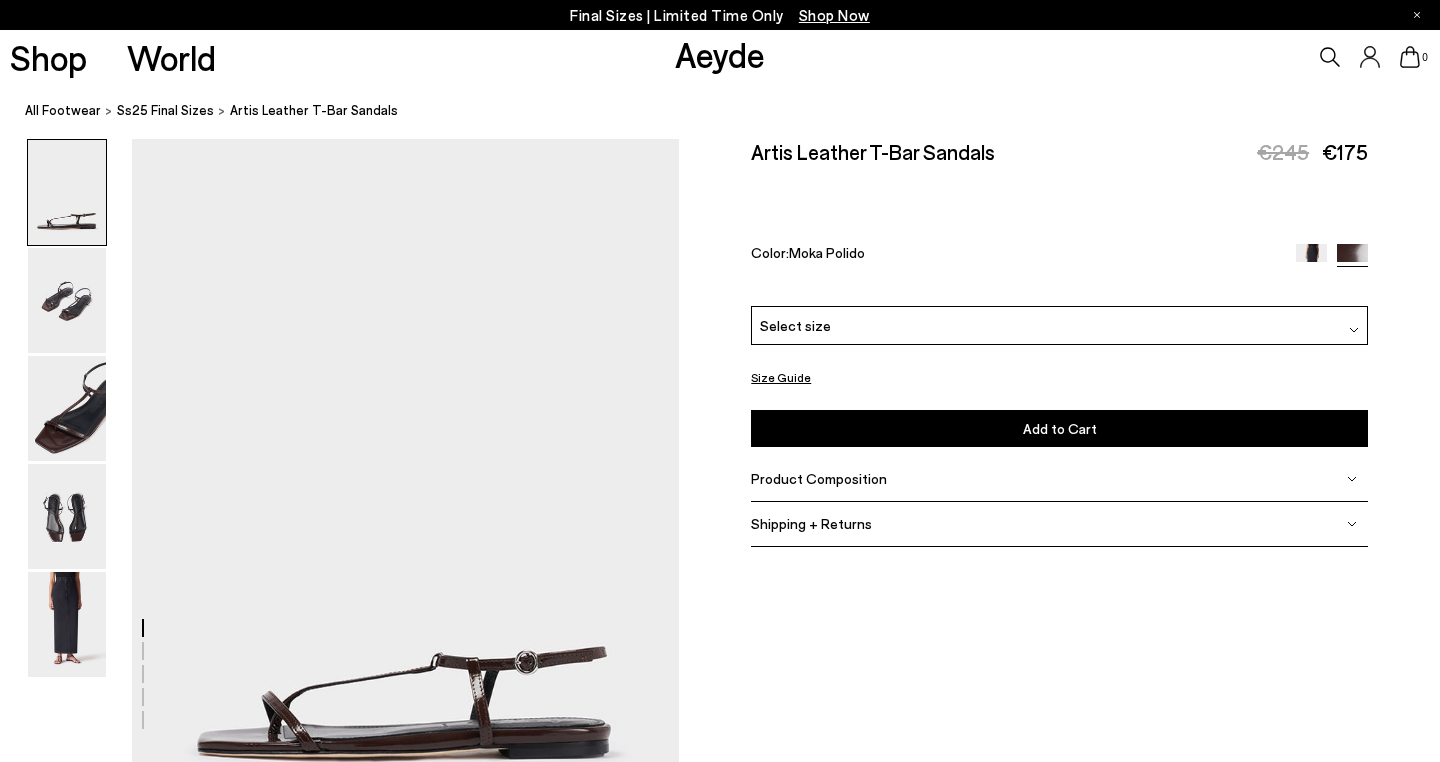 scroll, scrollTop: 0, scrollLeft: 0, axis: both 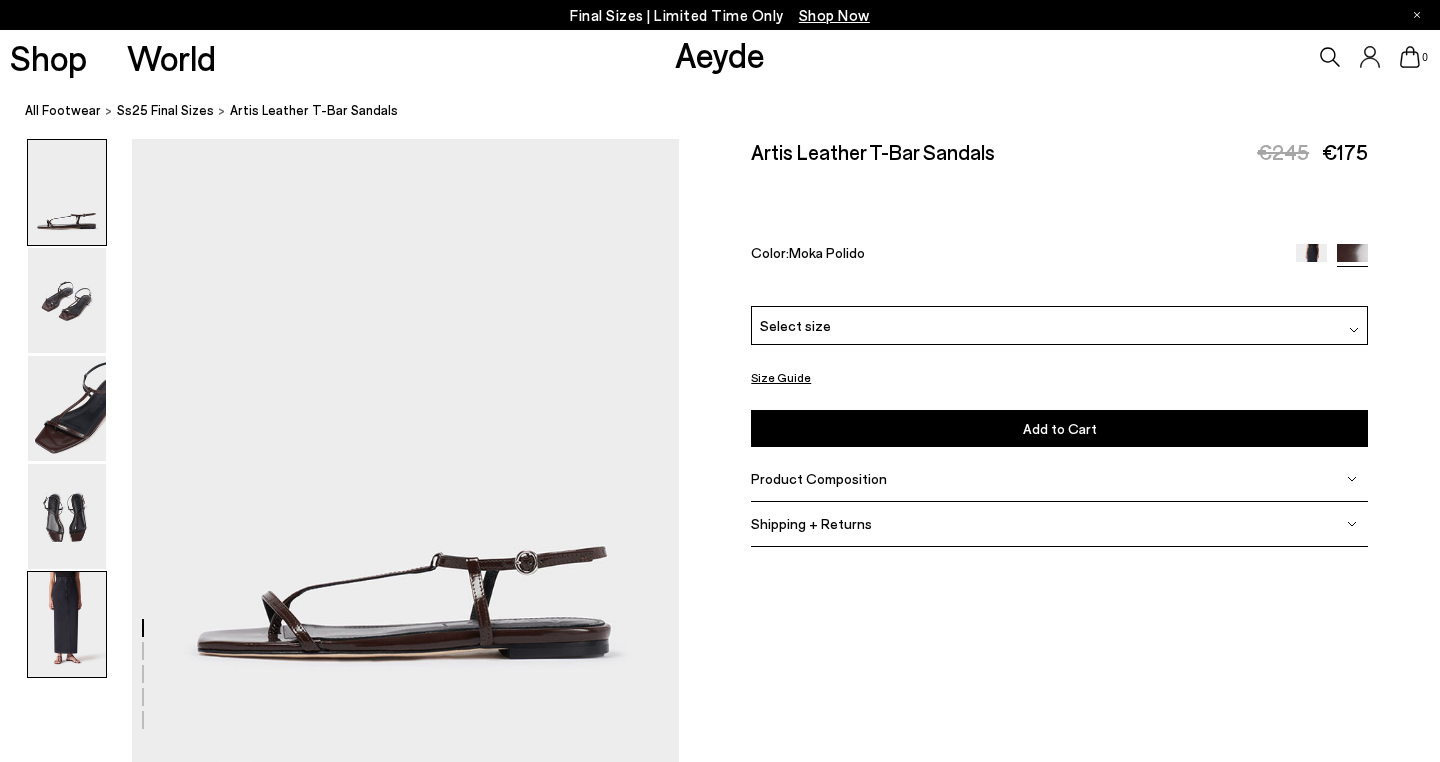 click at bounding box center (67, 624) 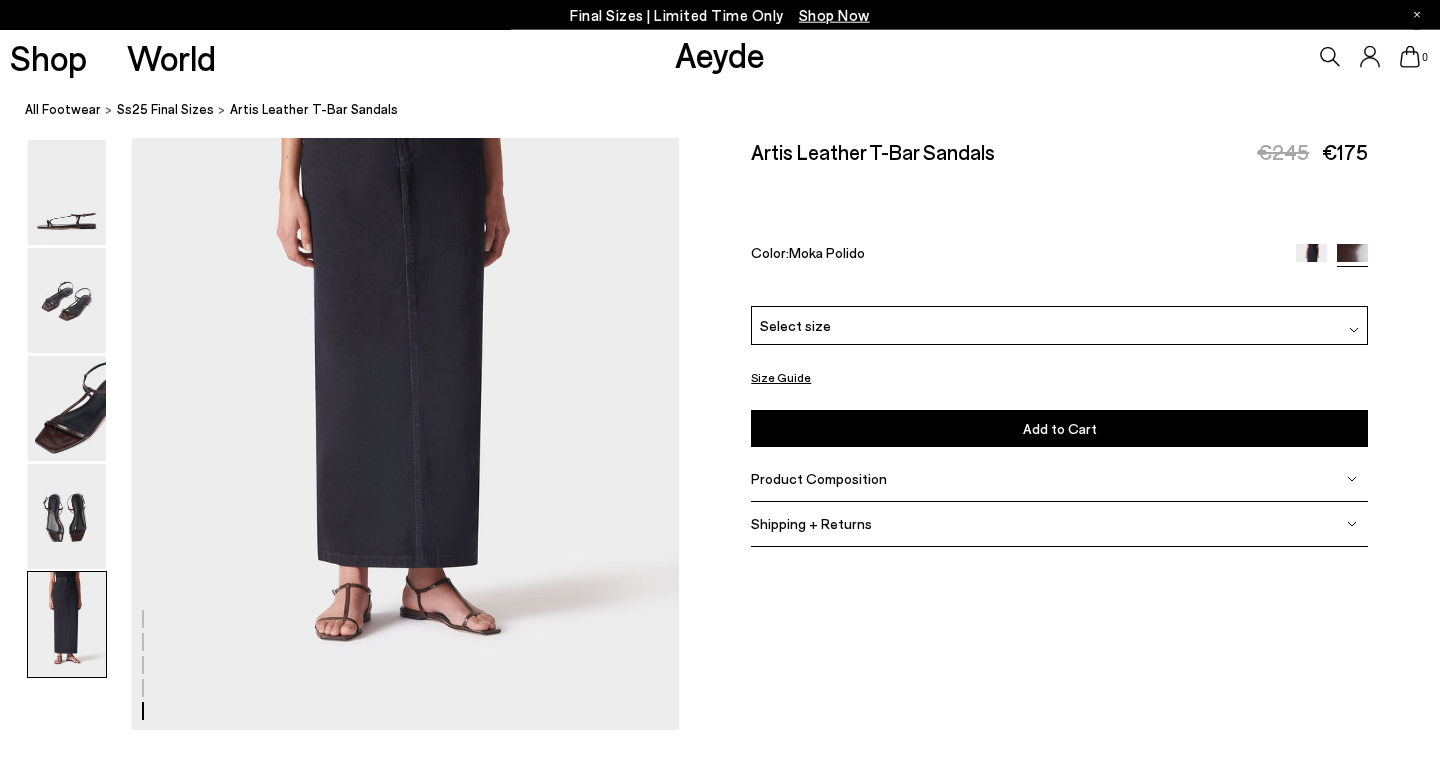 scroll, scrollTop: 3070, scrollLeft: 0, axis: vertical 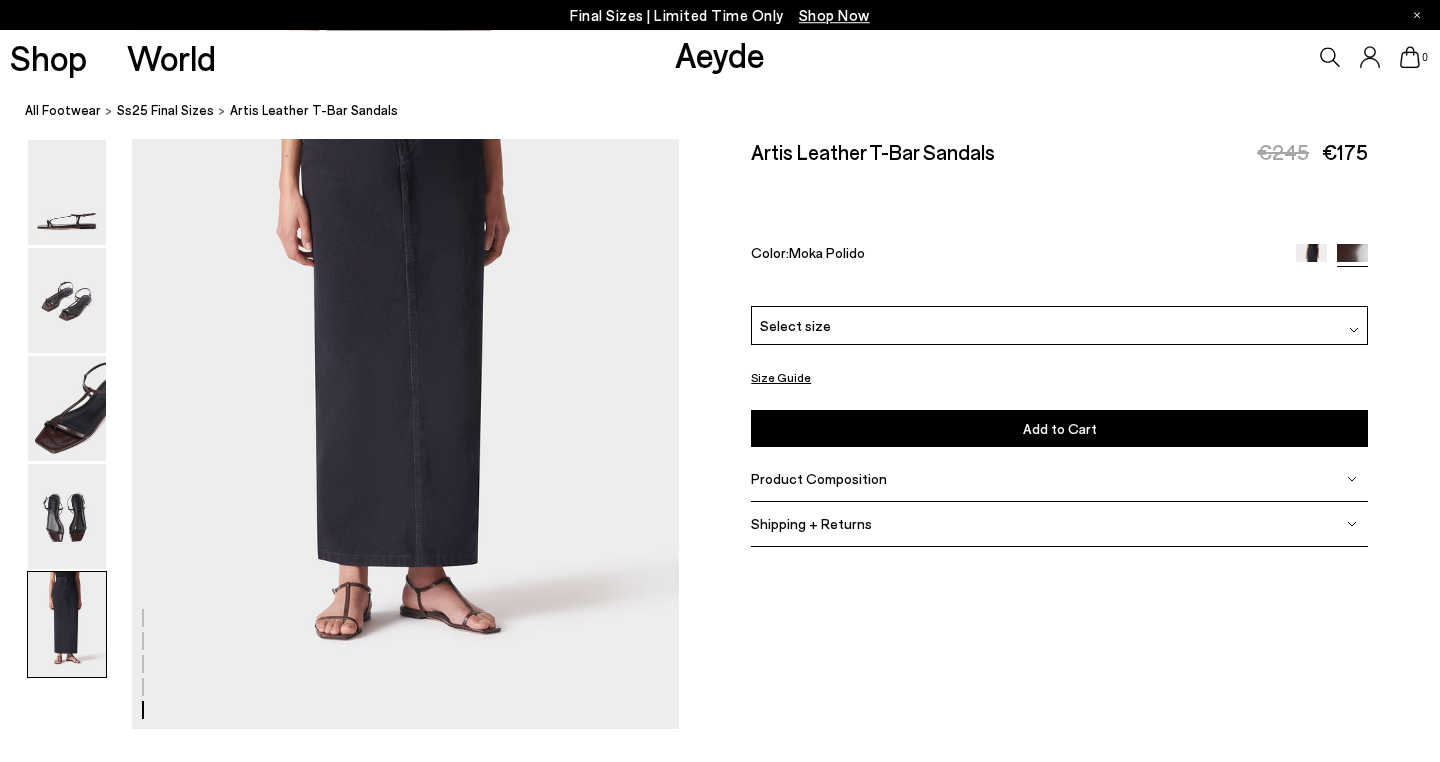 click at bounding box center (339, -1101) 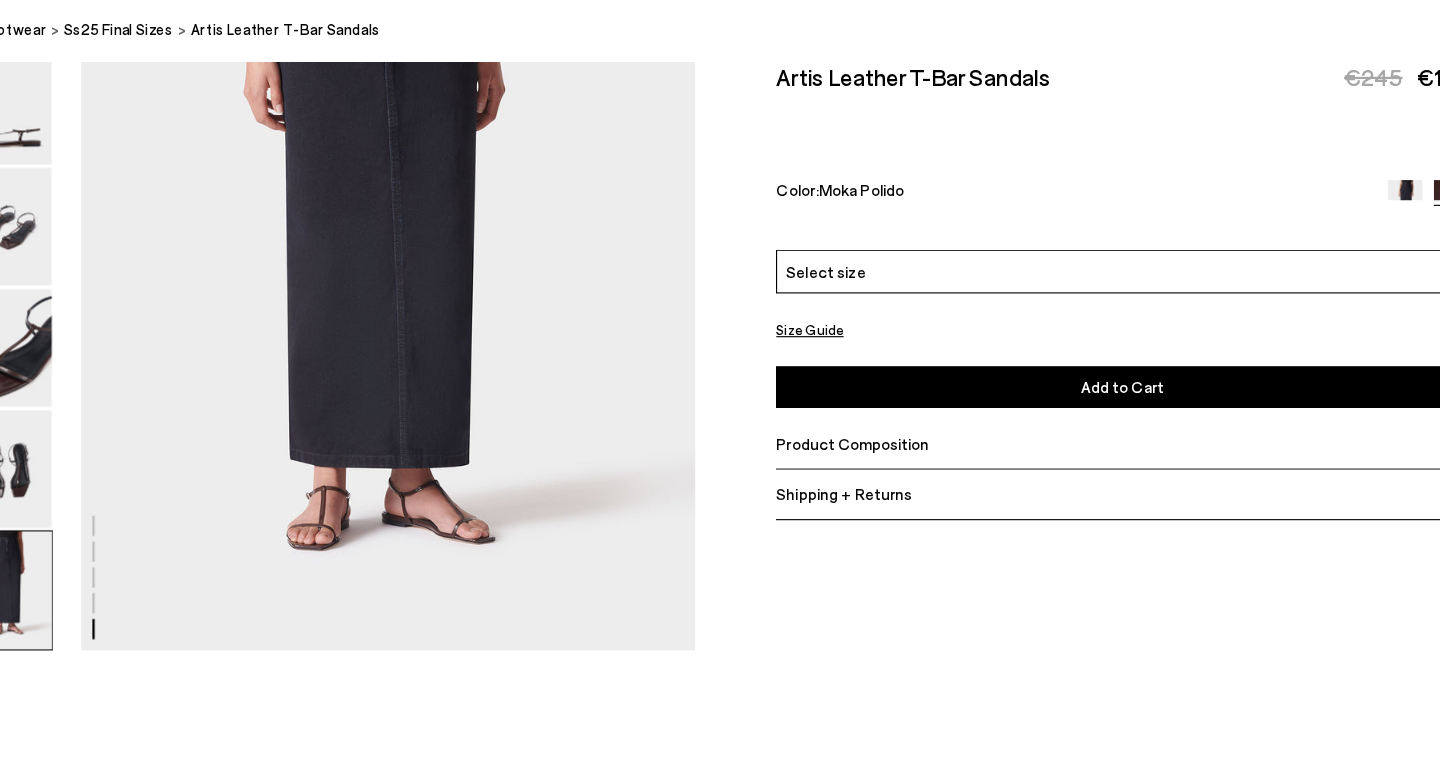 scroll, scrollTop: 3166, scrollLeft: 0, axis: vertical 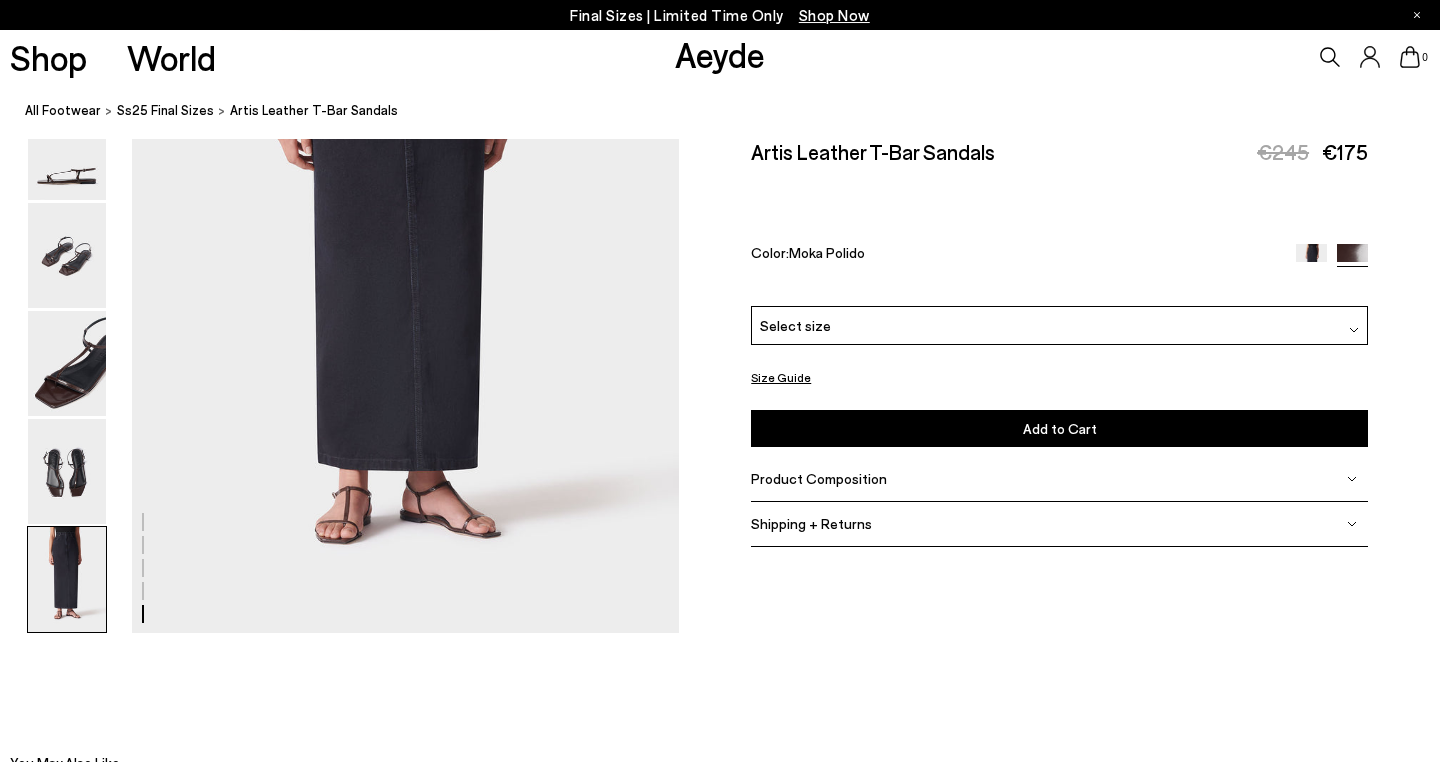 click on "Select size" at bounding box center (795, 325) 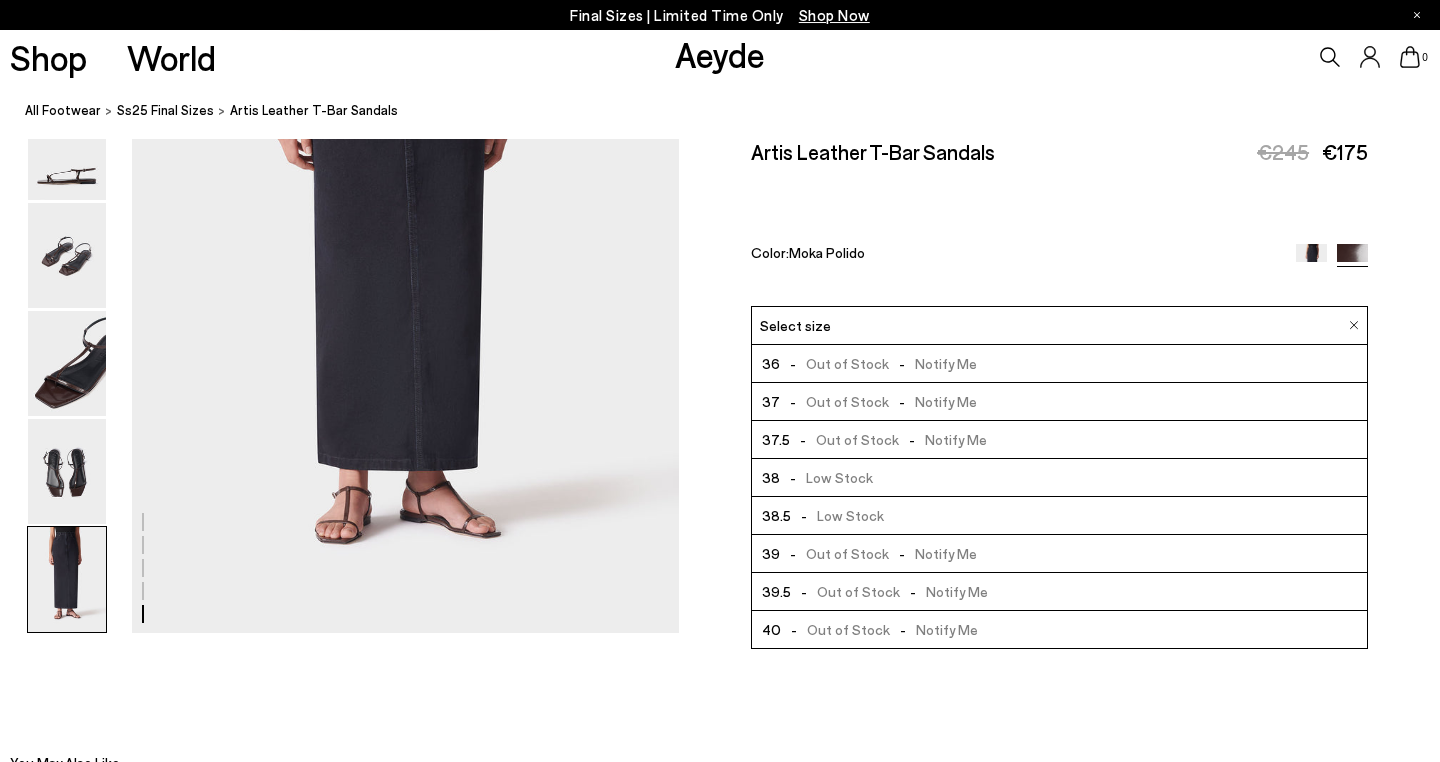 click on "Size Guide
Shoes
Belt
Our shoes come in European sizing. The easiest way to measure your foot is to stand on a sheet of paper, border your foot with a pen and measure the length between your heel and your longest toe. Please reference our size guide below:
EU
UK US ** **" at bounding box center (1059, 354) 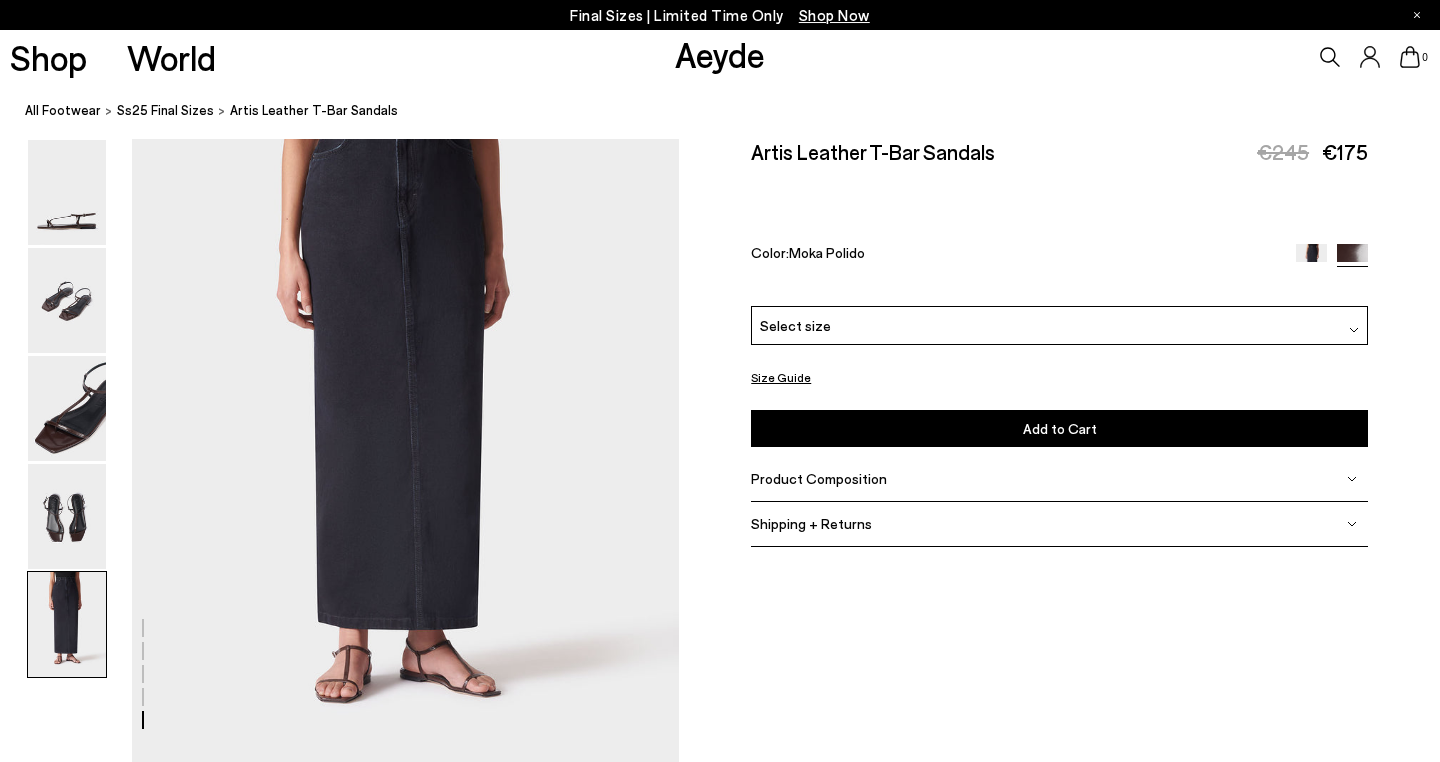 scroll, scrollTop: 3006, scrollLeft: 0, axis: vertical 